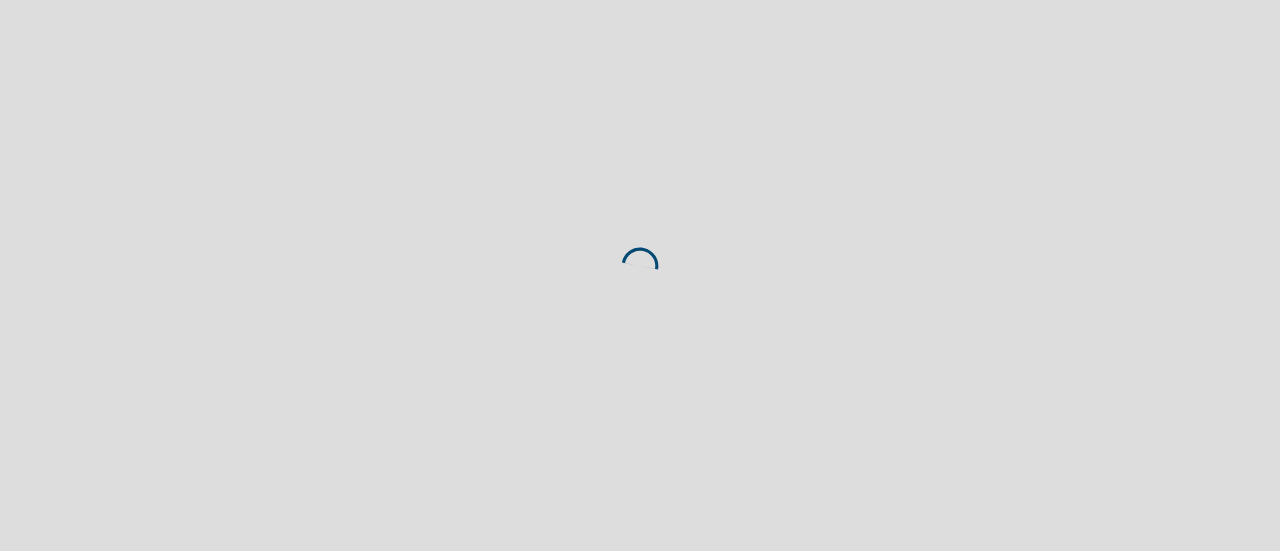 scroll, scrollTop: 0, scrollLeft: 0, axis: both 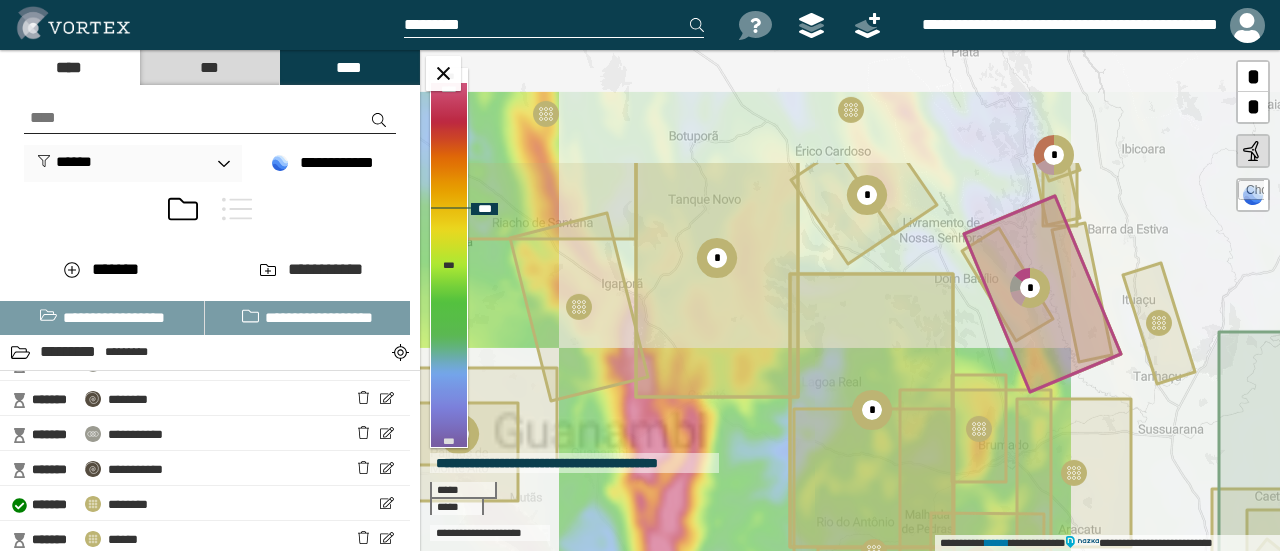 click 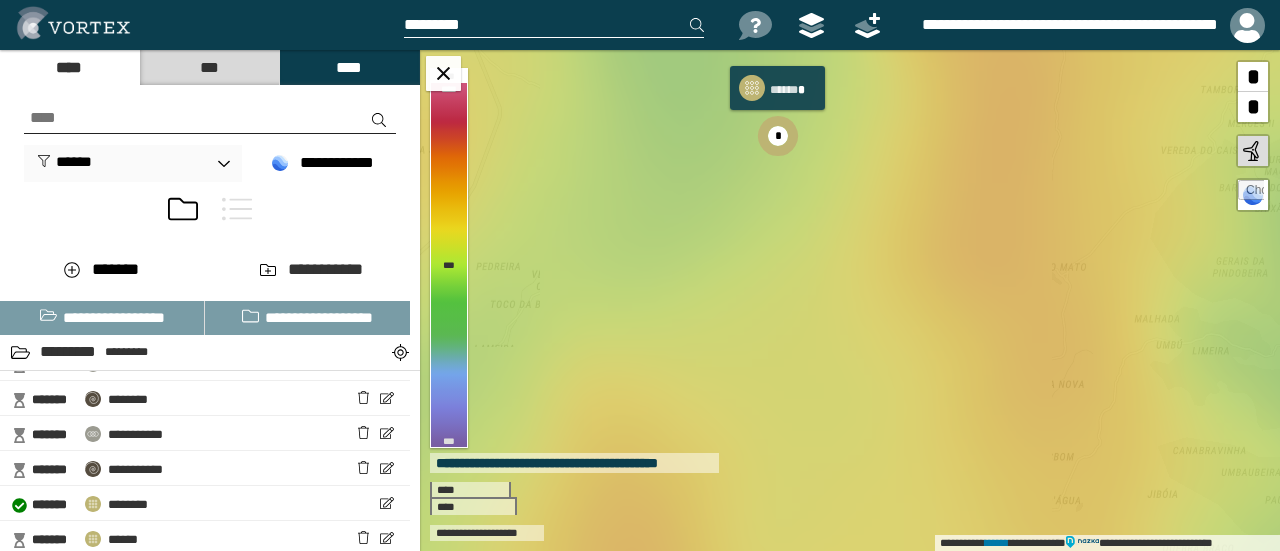 click 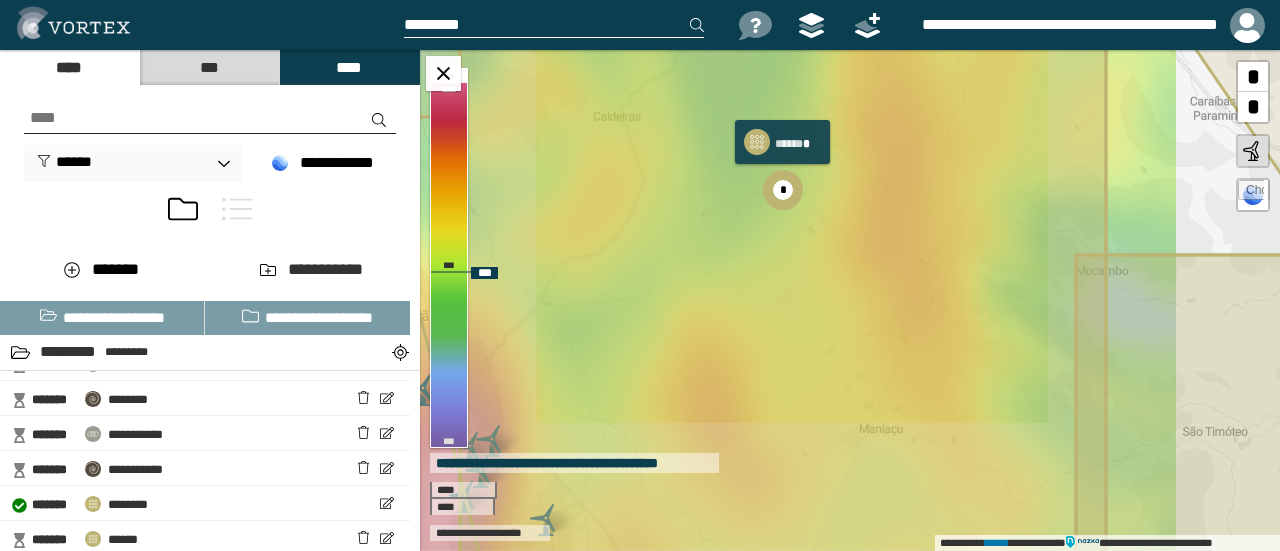 click 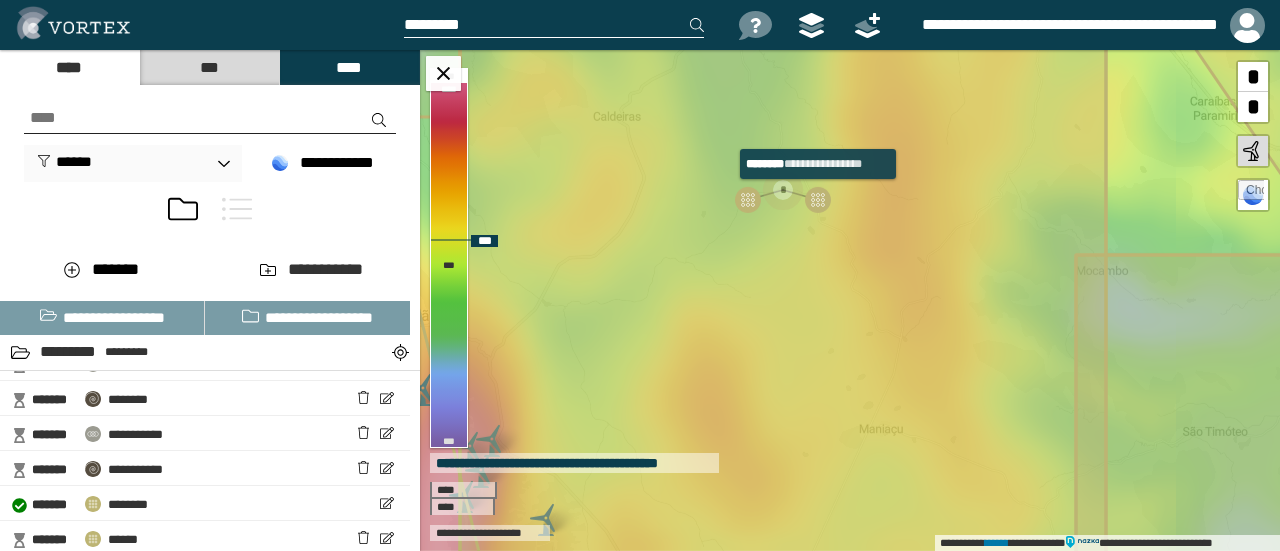 click at bounding box center (818, 200) 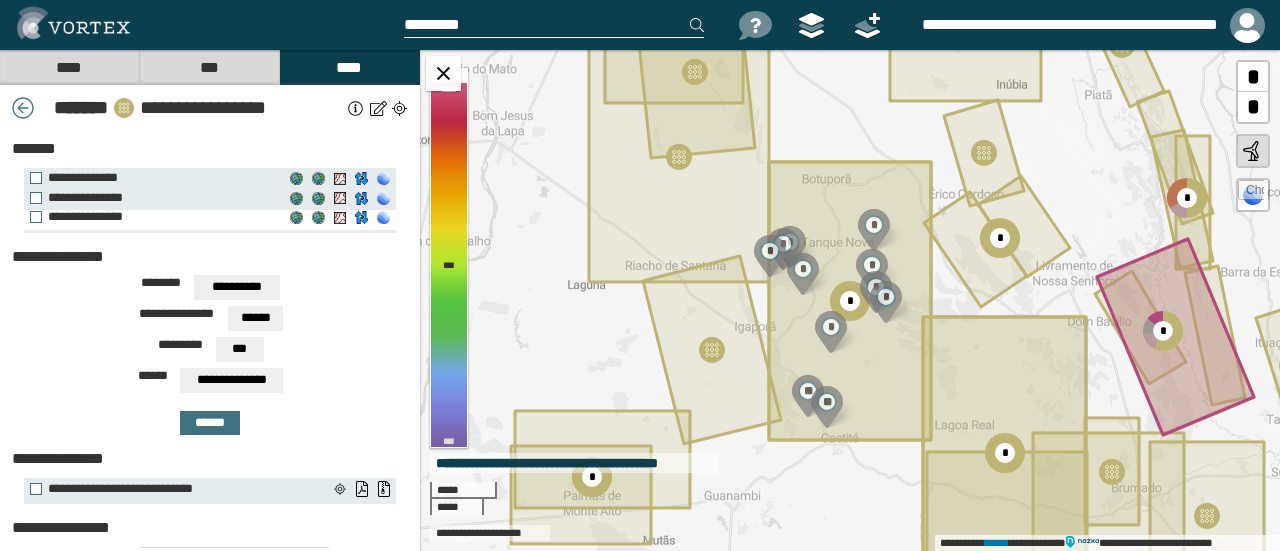 click on "**********" at bounding box center (157, 220) 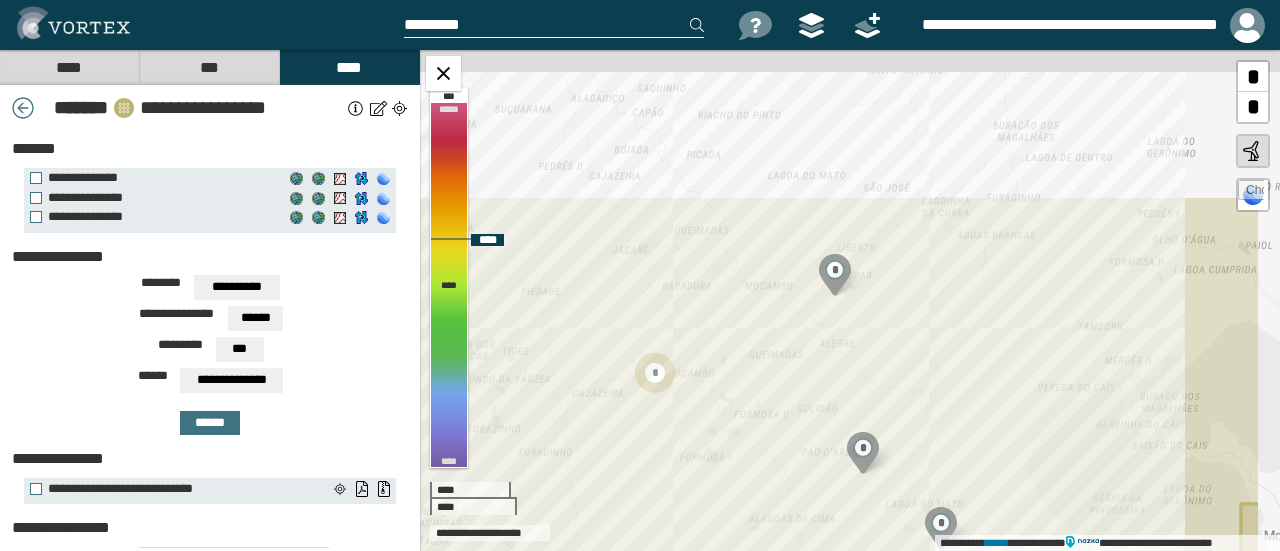 drag, startPoint x: 955, startPoint y: 159, endPoint x: 836, endPoint y: 373, distance: 244.86119 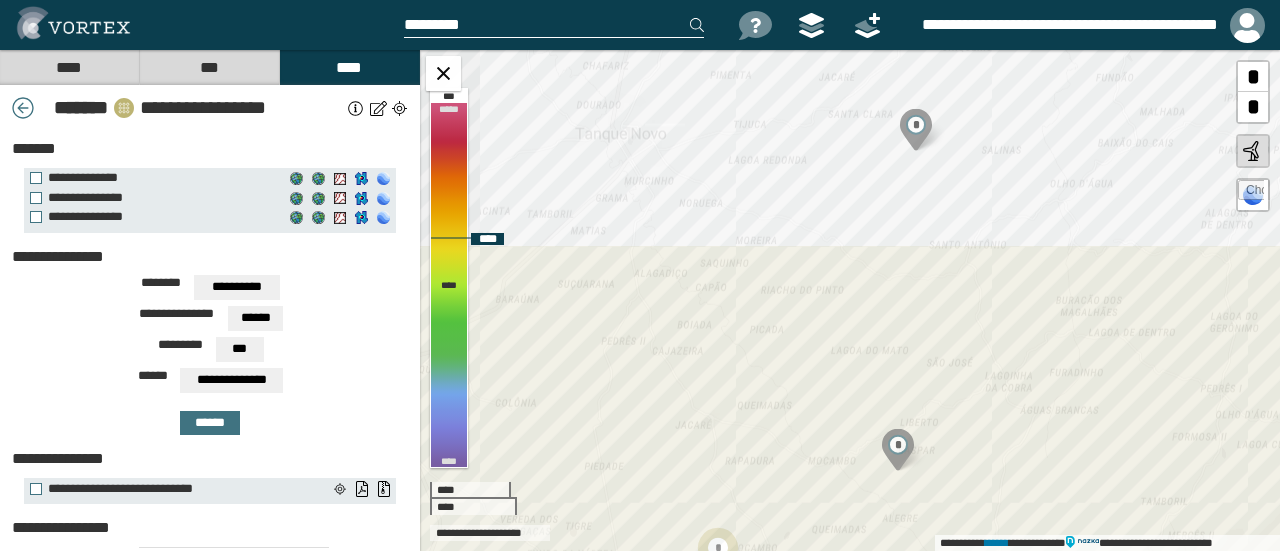 drag, startPoint x: 916, startPoint y: 135, endPoint x: 865, endPoint y: 330, distance: 201.55893 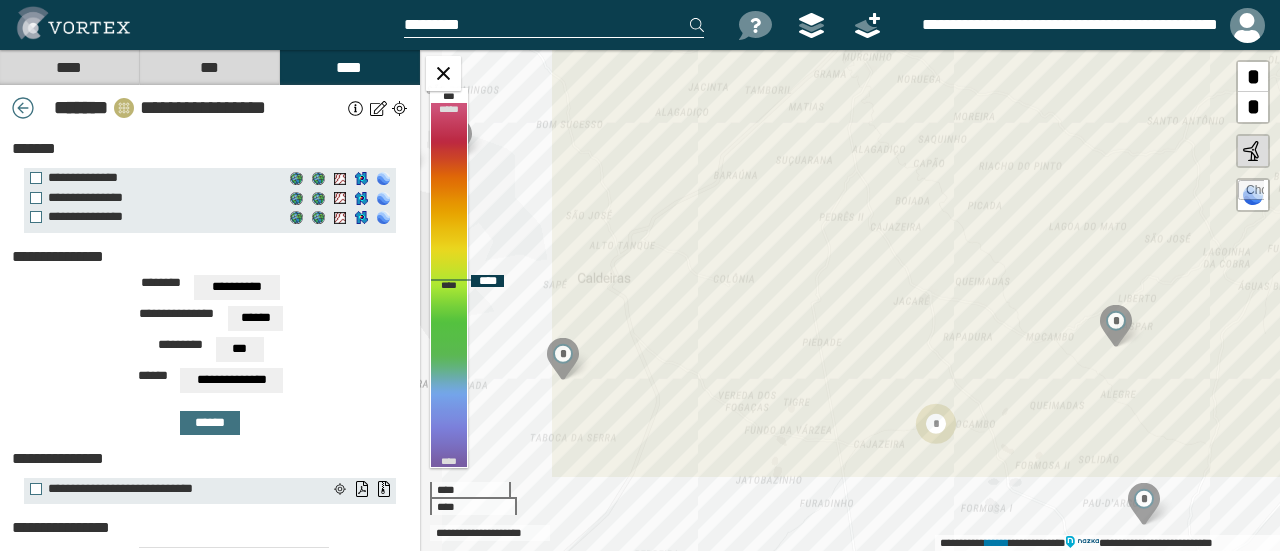 drag, startPoint x: 797, startPoint y: 314, endPoint x: 1015, endPoint y: 190, distance: 250.79872 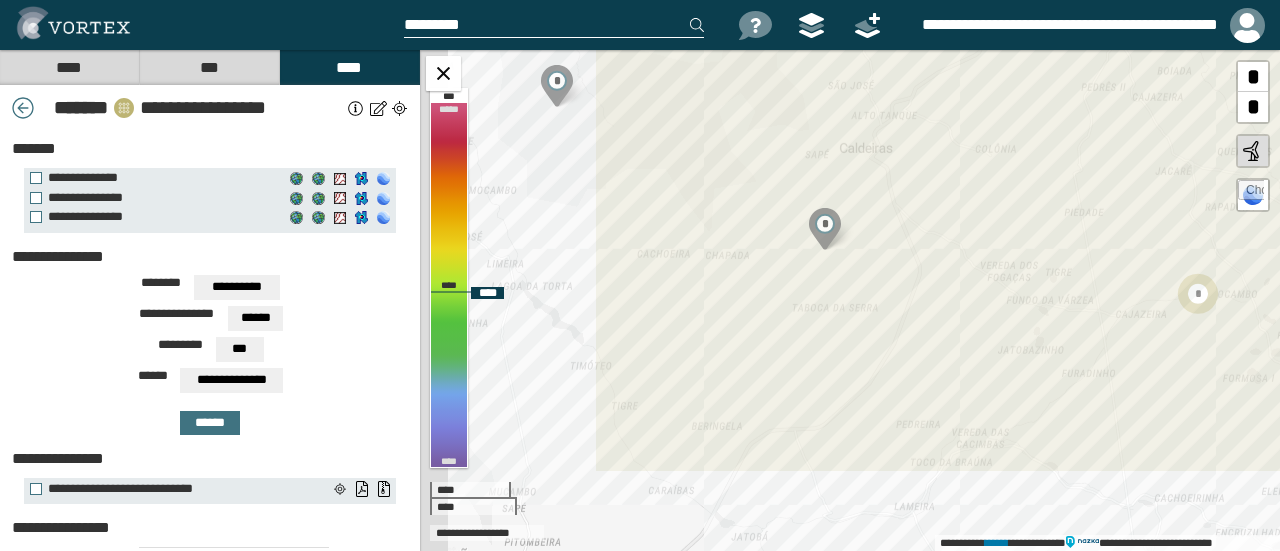 drag, startPoint x: 745, startPoint y: 272, endPoint x: 916, endPoint y: 199, distance: 185.9301 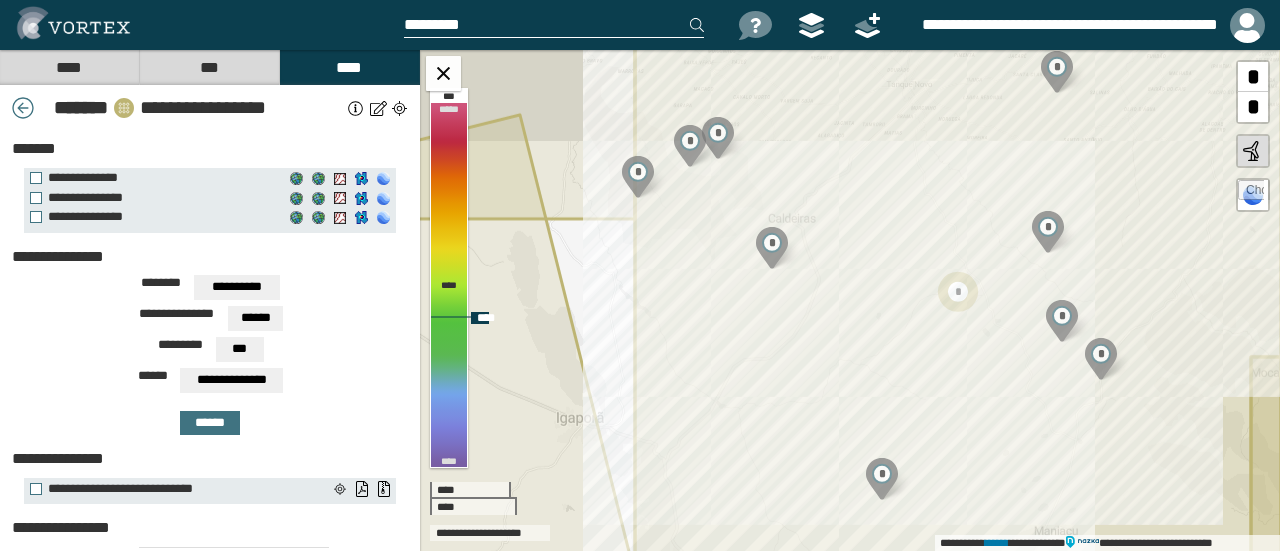 drag, startPoint x: 712, startPoint y: 317, endPoint x: 741, endPoint y: 233, distance: 88.86507 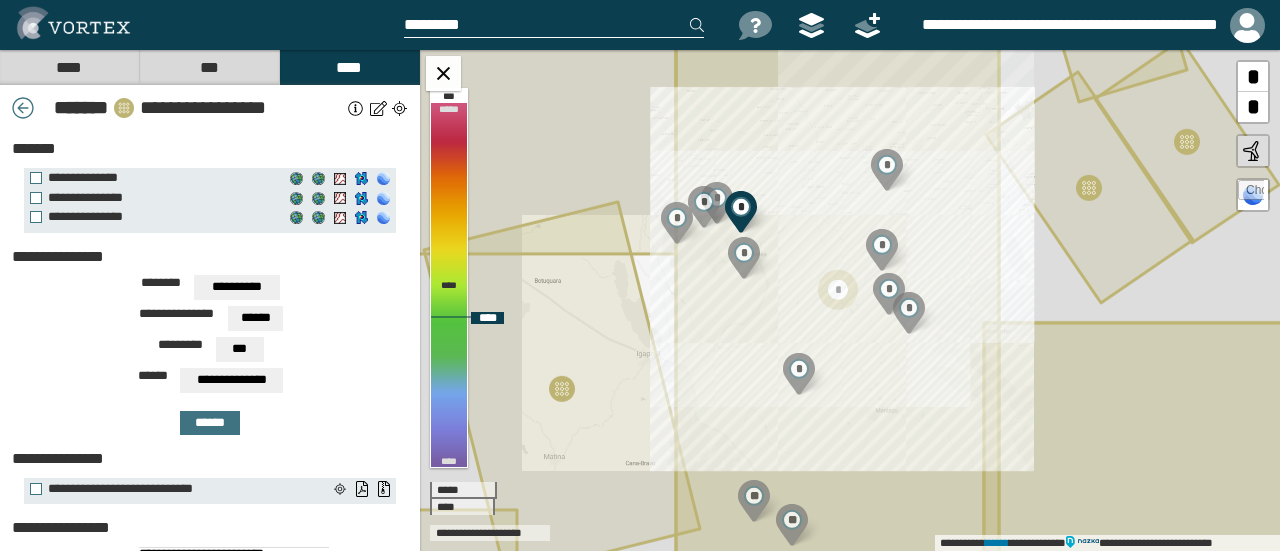 drag, startPoint x: 754, startPoint y: 297, endPoint x: 770, endPoint y: 246, distance: 53.450912 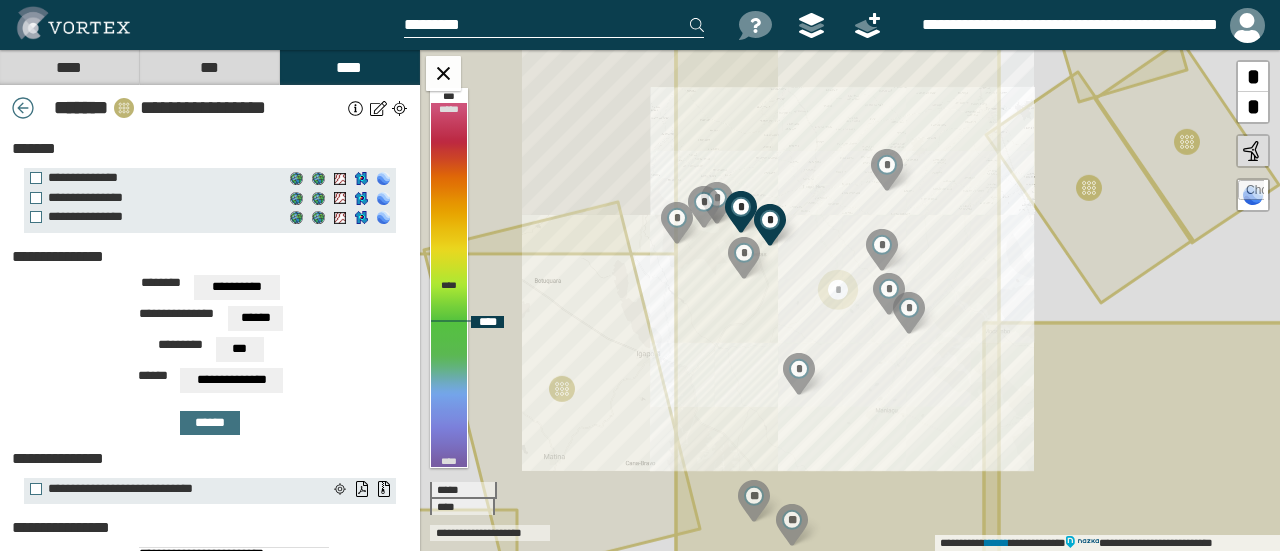 type on "**********" 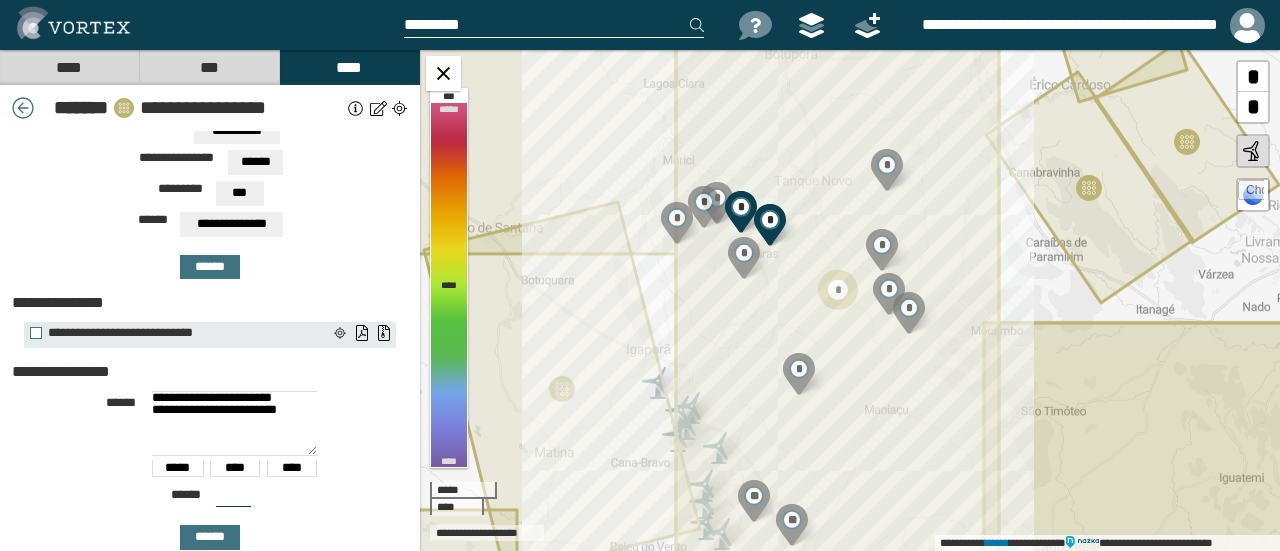 scroll, scrollTop: 156, scrollLeft: 0, axis: vertical 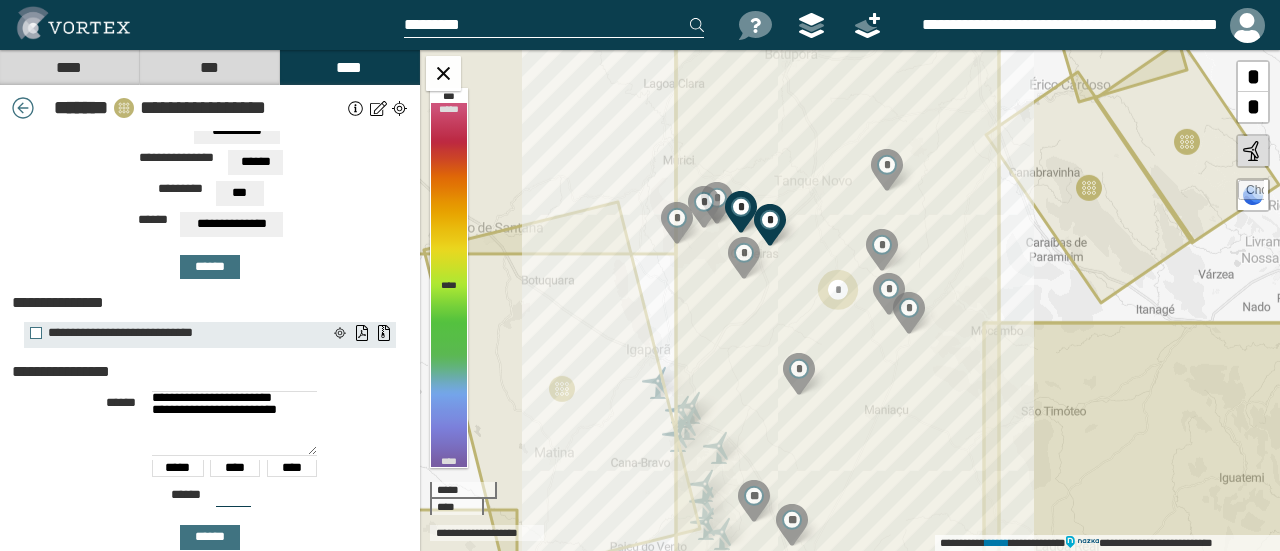 drag, startPoint x: 288, startPoint y: 422, endPoint x: 70, endPoint y: 359, distance: 226.92068 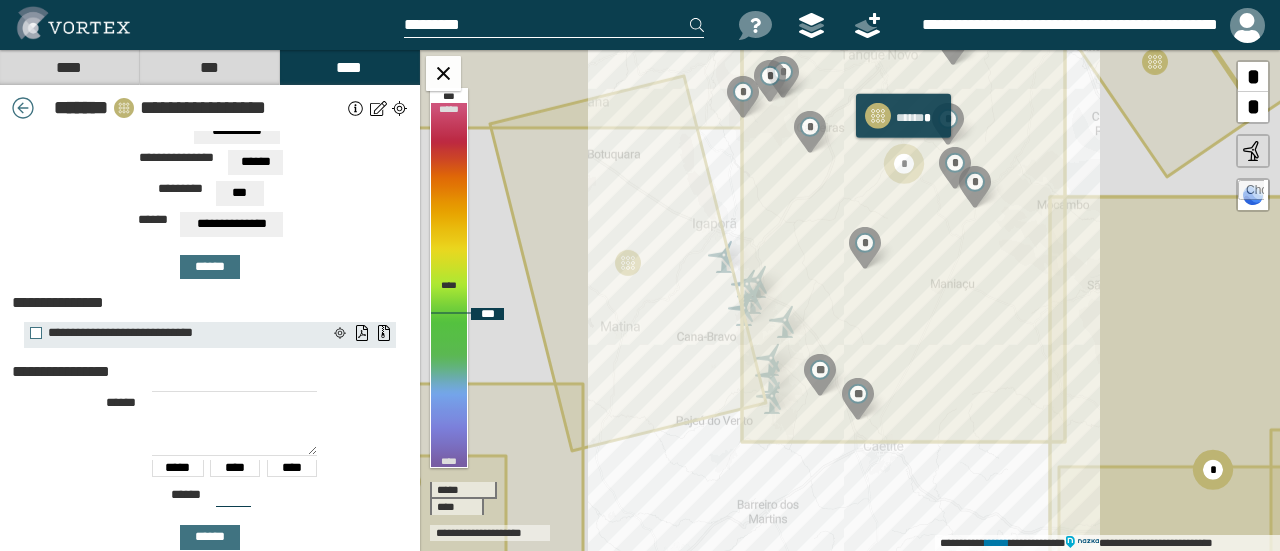 type 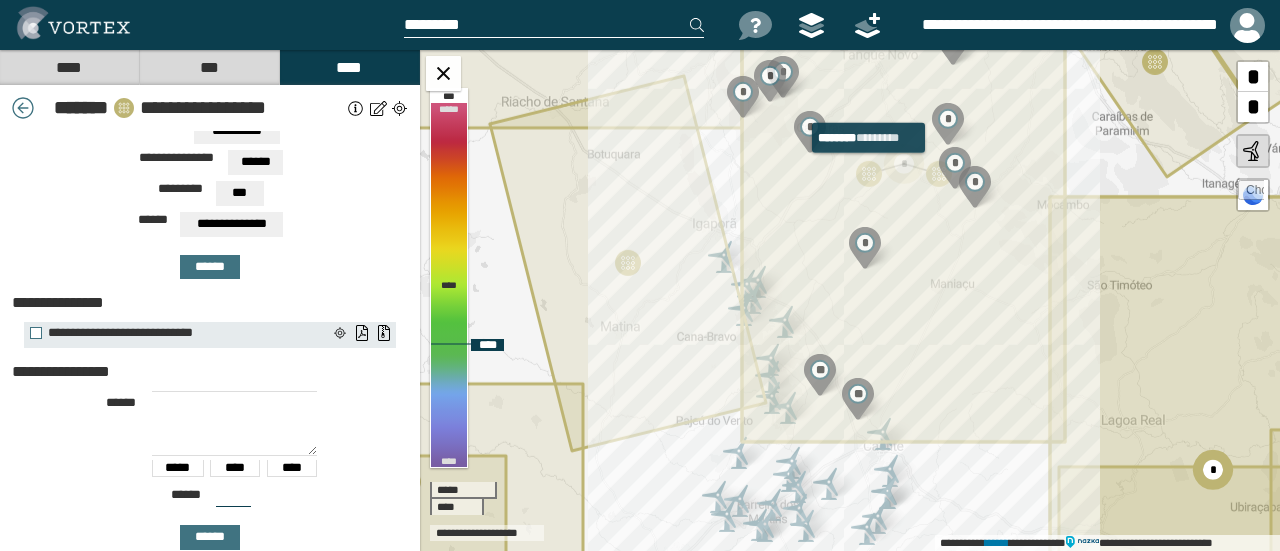 click at bounding box center (869, 174) 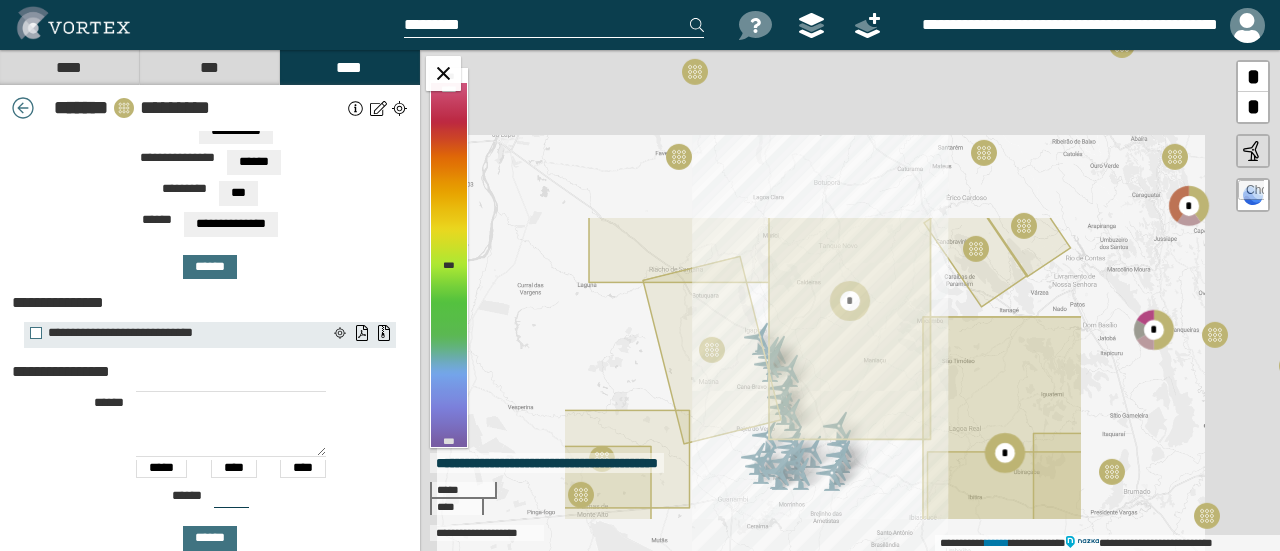 type on "***" 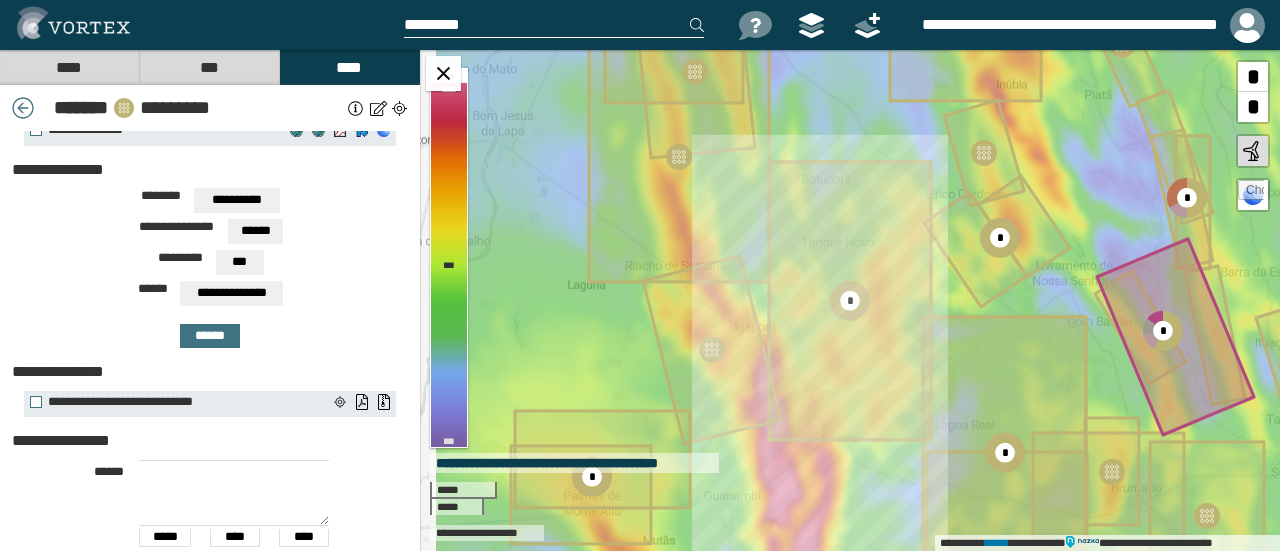 scroll, scrollTop: 56, scrollLeft: 0, axis: vertical 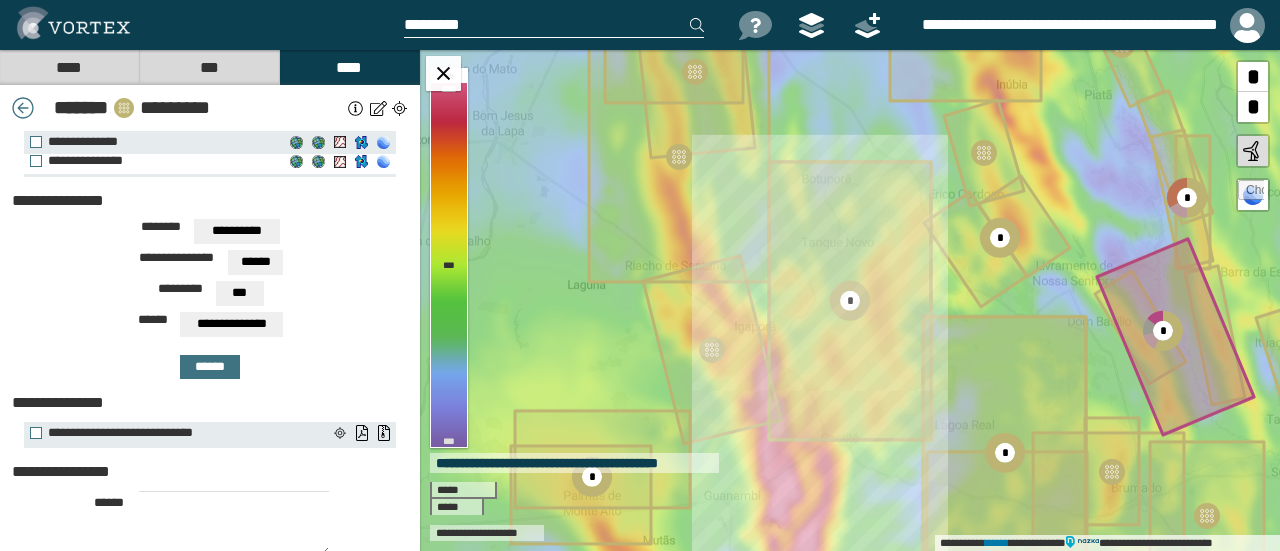 click on "**********" at bounding box center [152, 161] 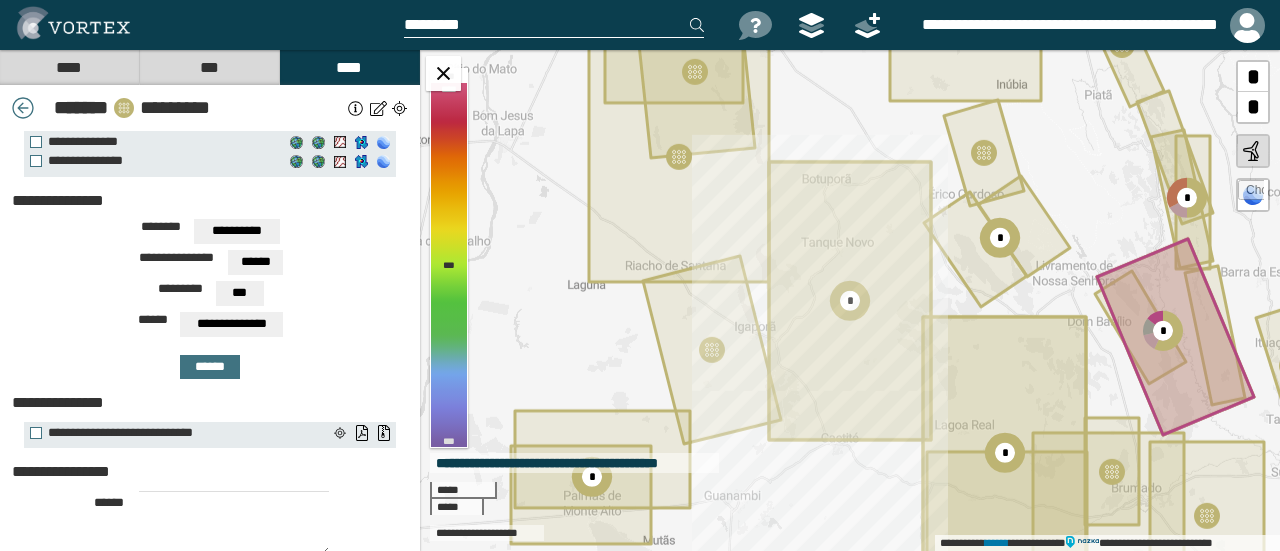 scroll, scrollTop: 0, scrollLeft: 0, axis: both 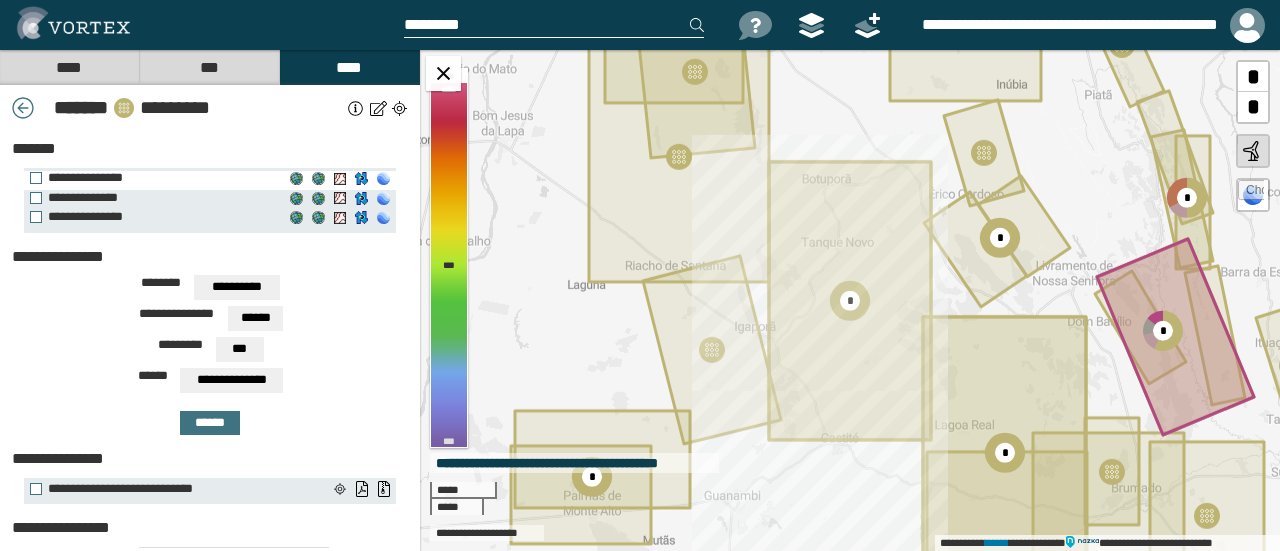 click on "**********" at bounding box center [152, 178] 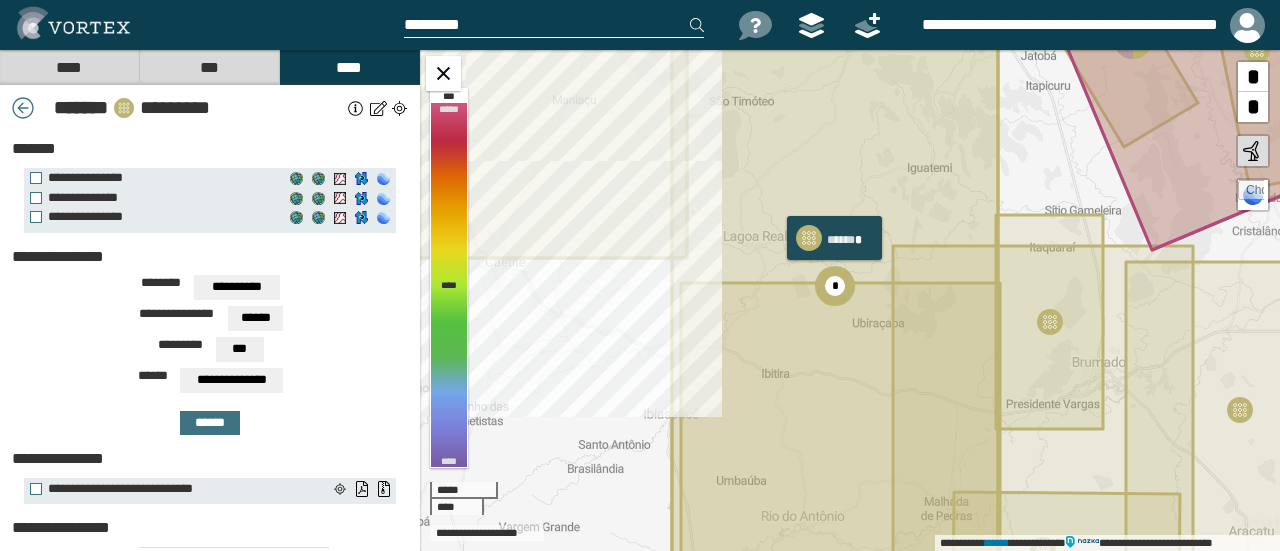click 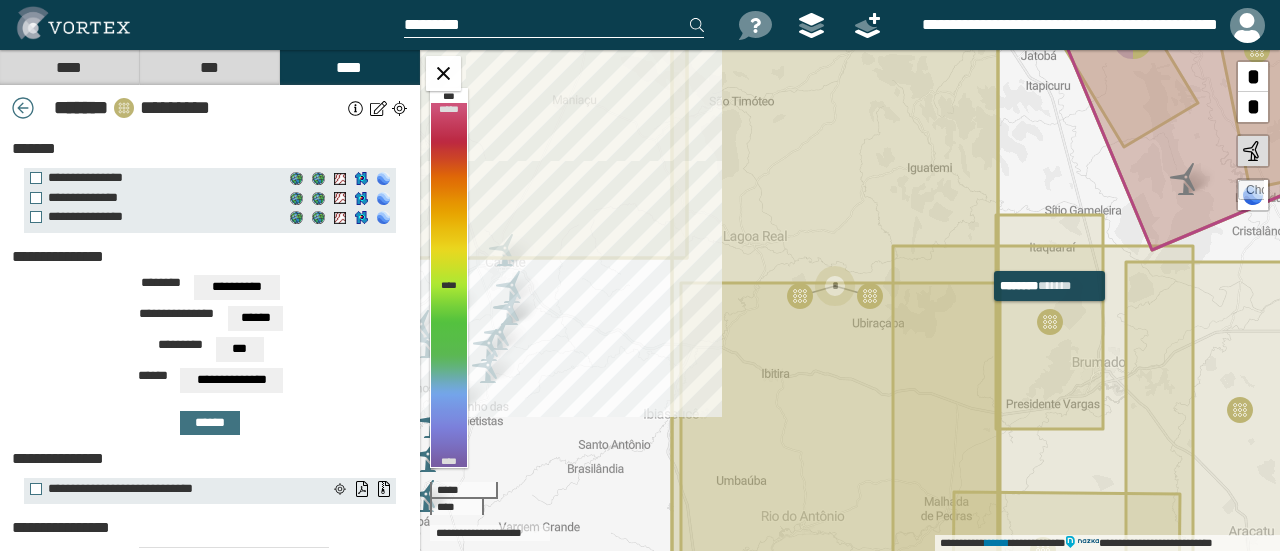 click at bounding box center [1050, 322] 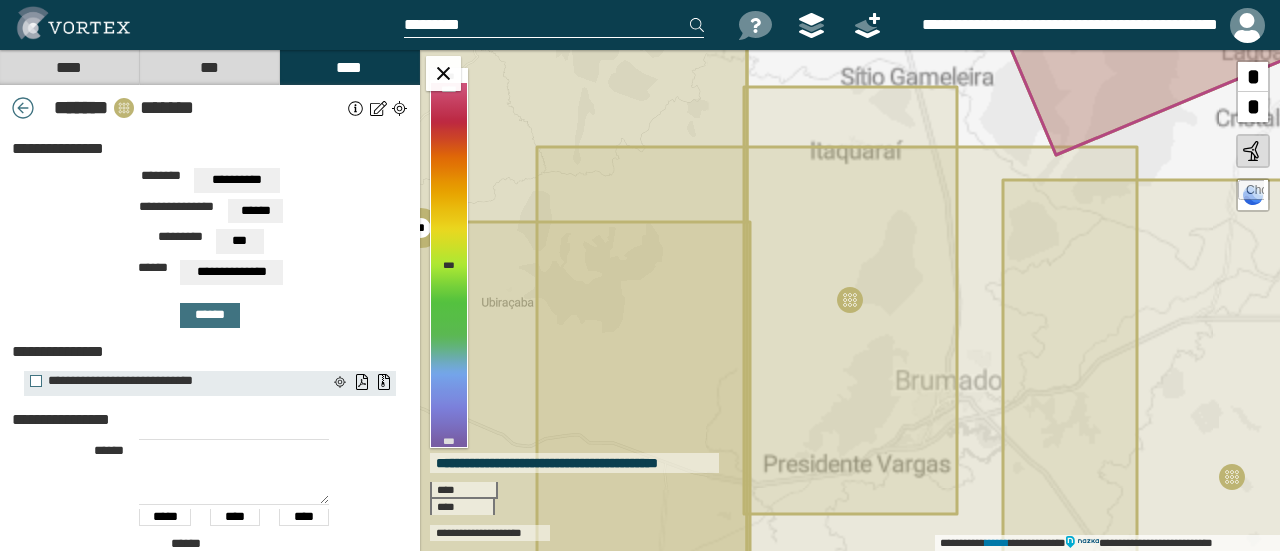 type on "***" 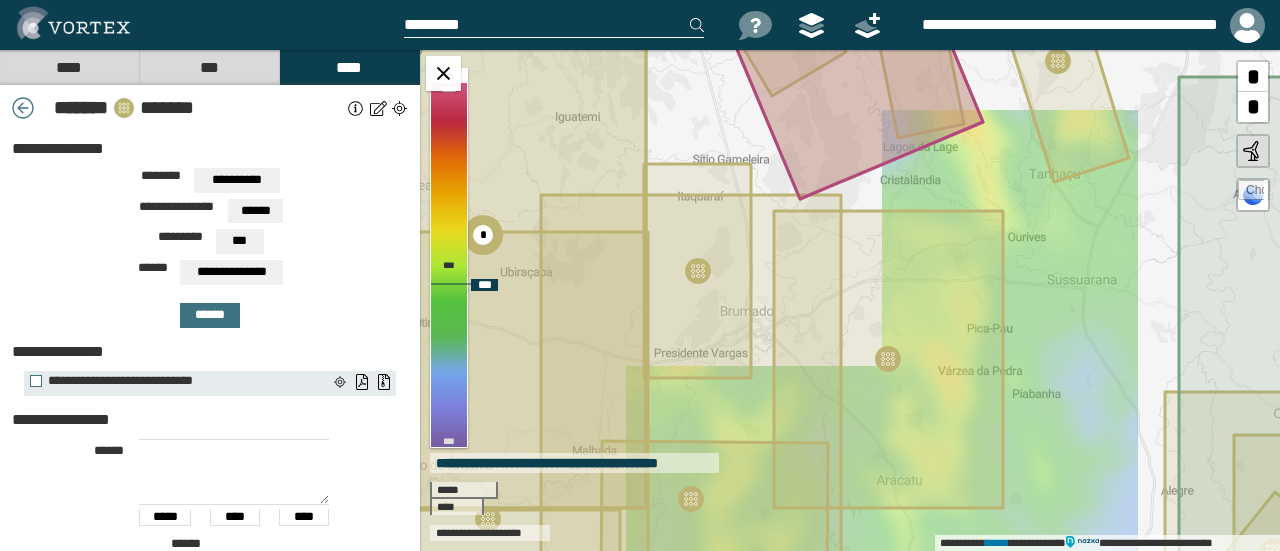 click at bounding box center (888, 359) 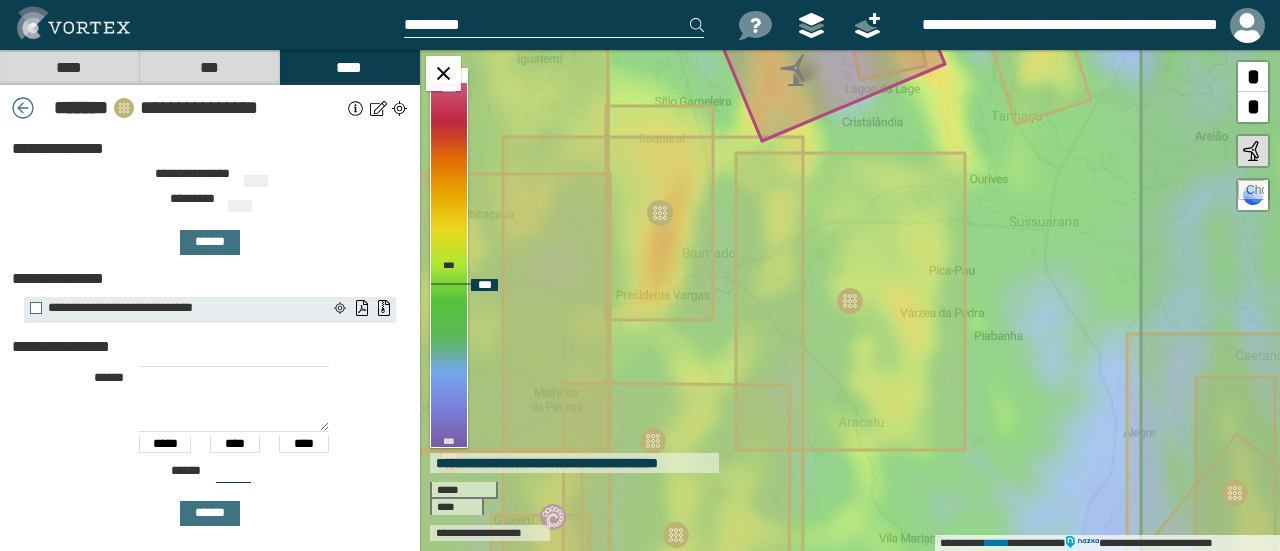 type on "***" 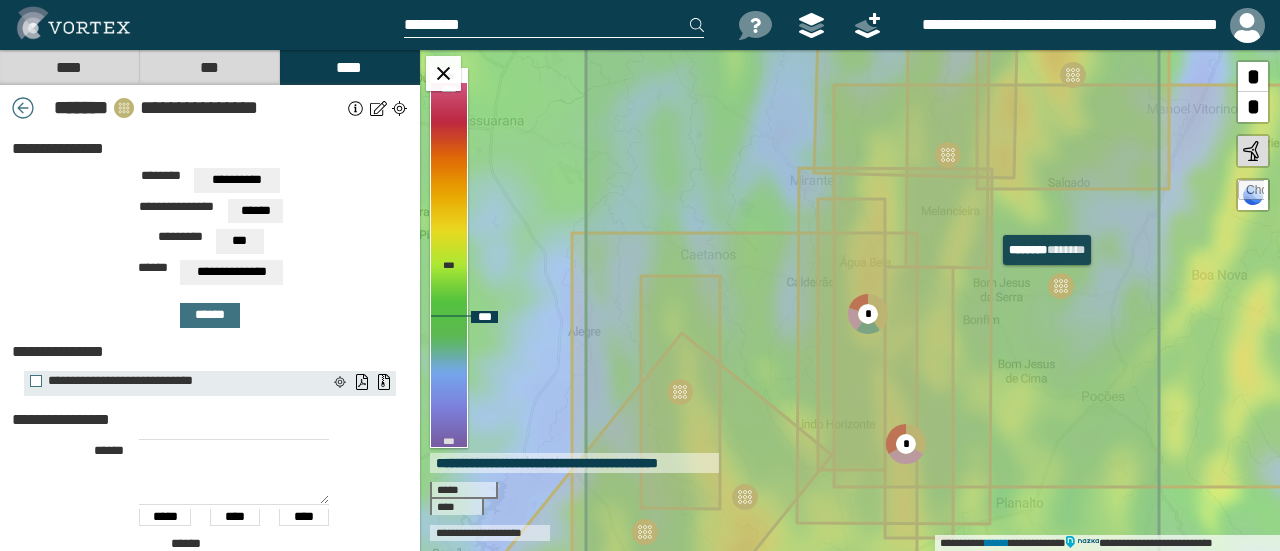 click at bounding box center (1061, 286) 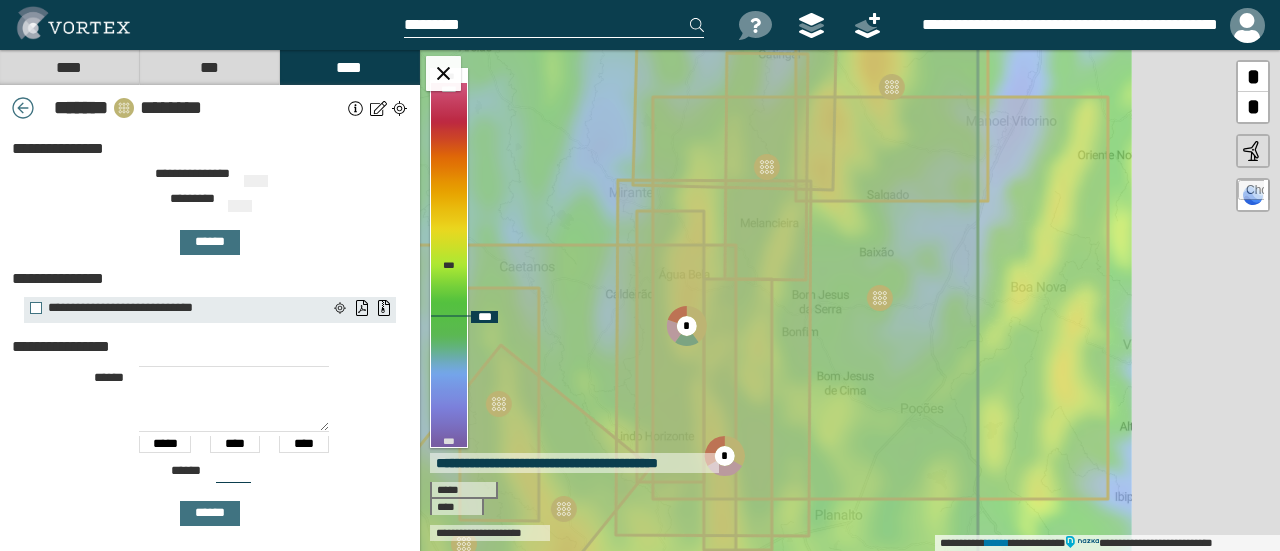type on "***" 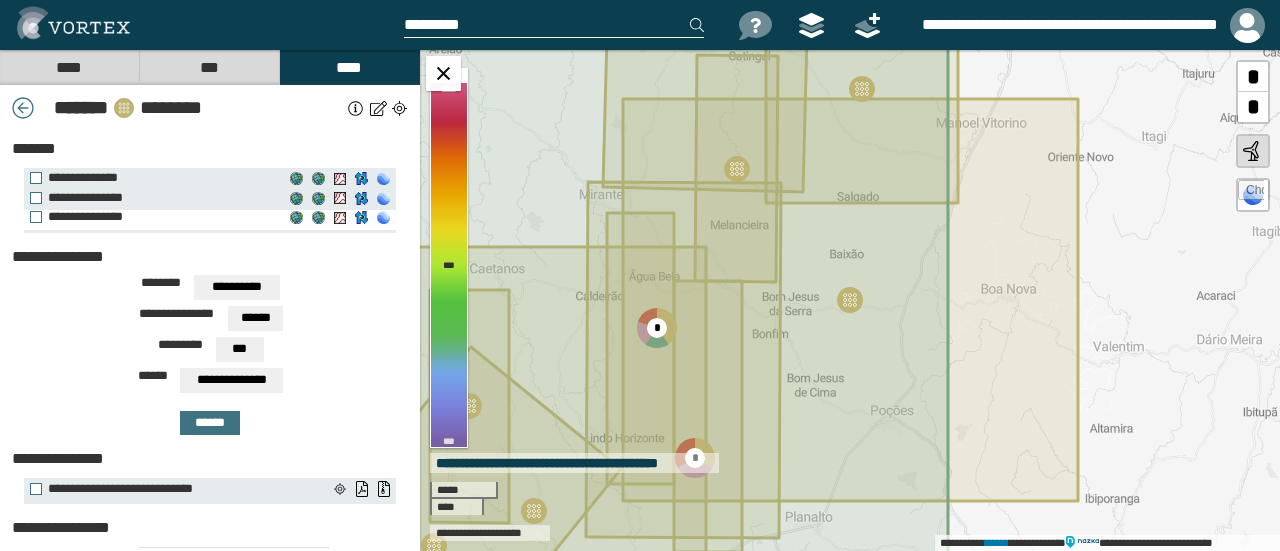 click on "**********" at bounding box center [152, 217] 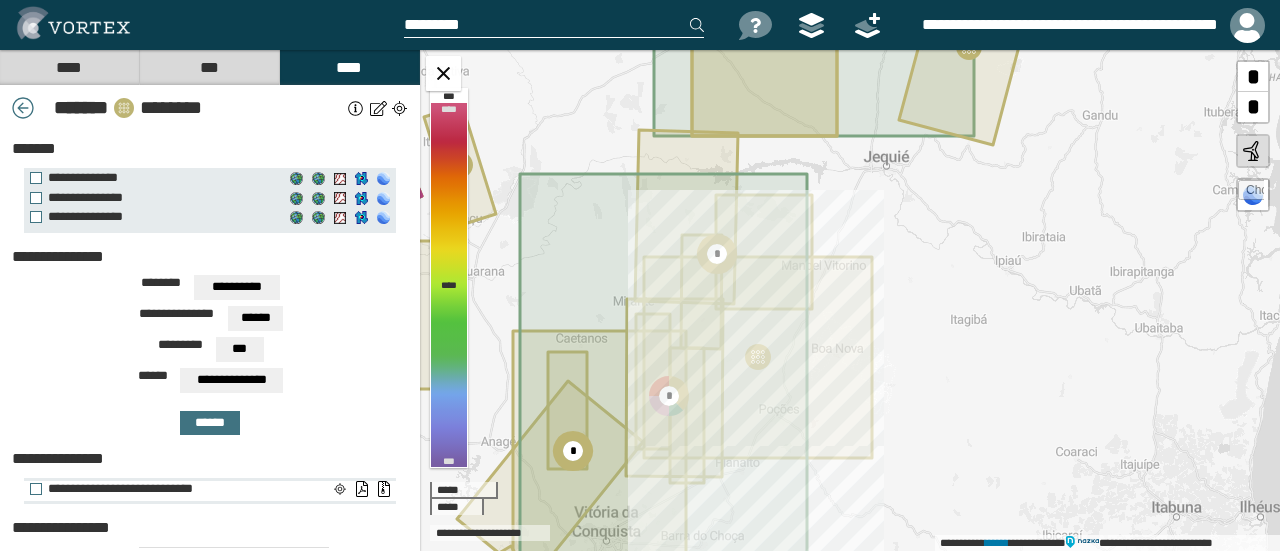 click on "**********" at bounding box center [174, 489] 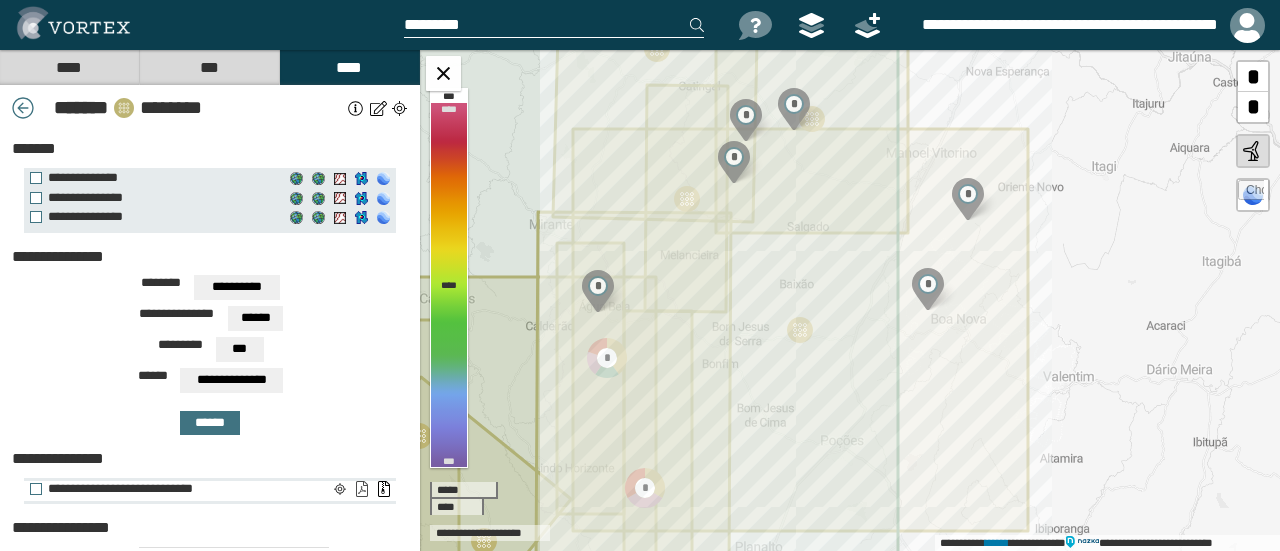 click on "**********" at bounding box center [361, 489] 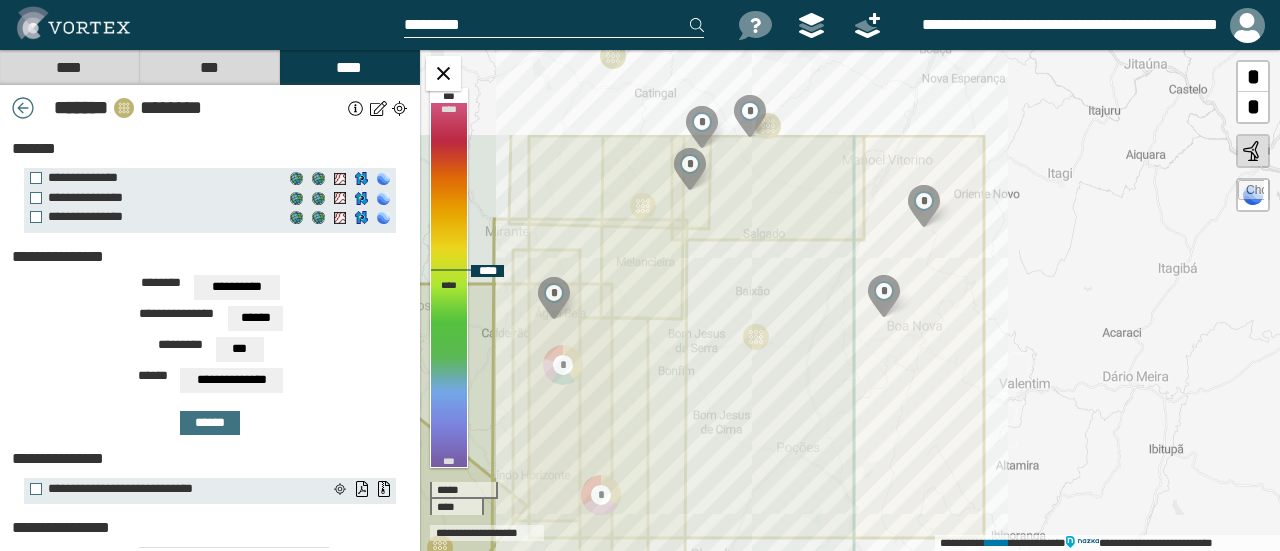 drag, startPoint x: 746, startPoint y: 332, endPoint x: 738, endPoint y: 467, distance: 135.23683 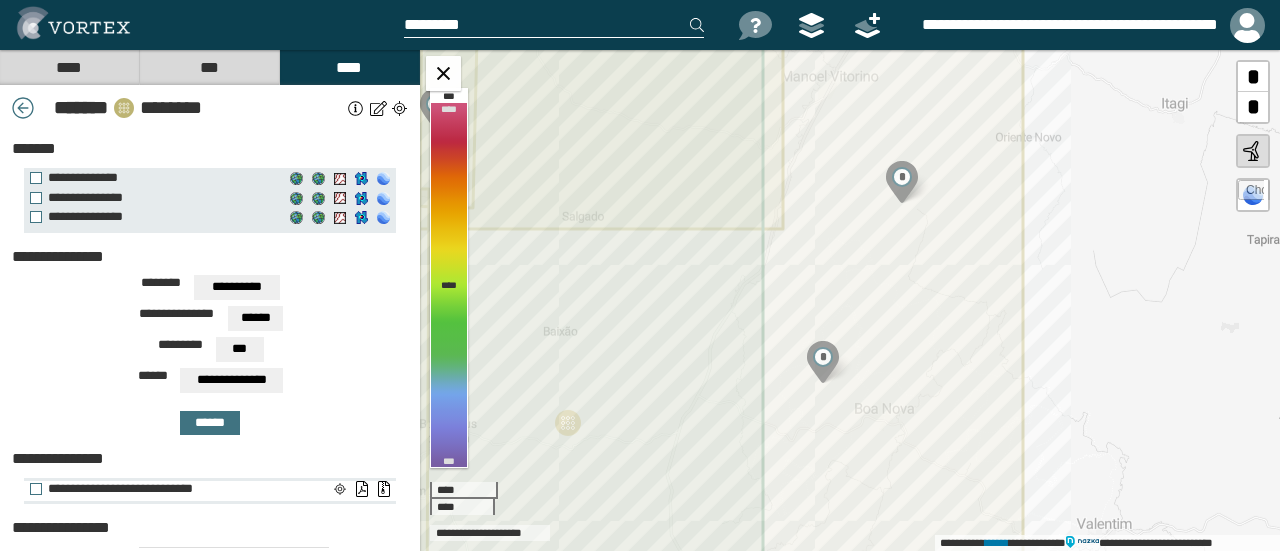 click on "**********" at bounding box center [174, 489] 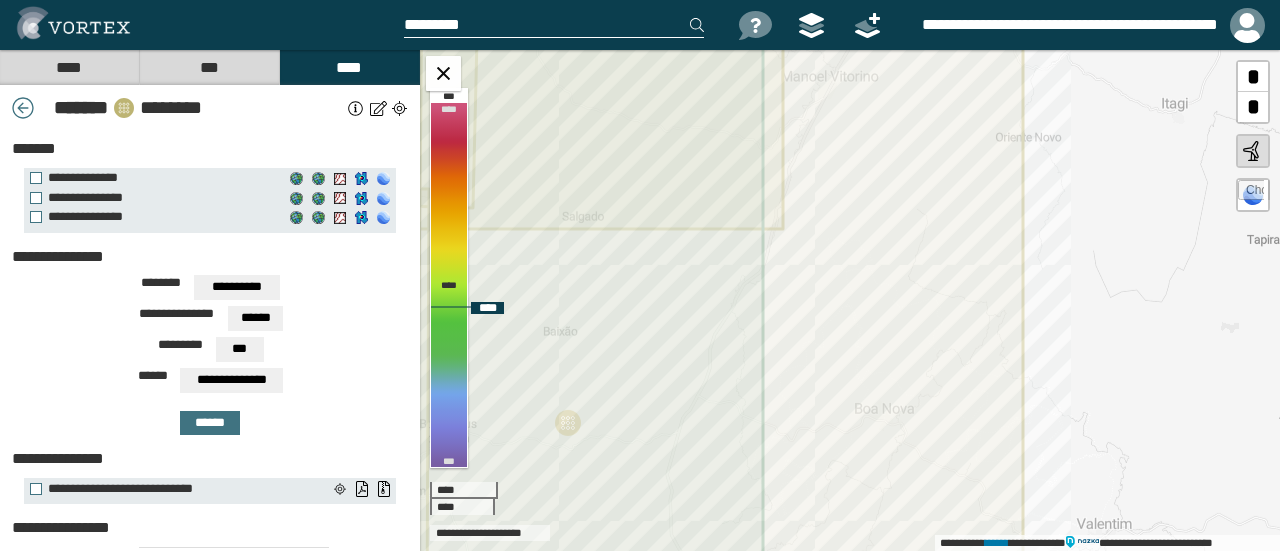 drag, startPoint x: 727, startPoint y: 289, endPoint x: 779, endPoint y: 265, distance: 57.271286 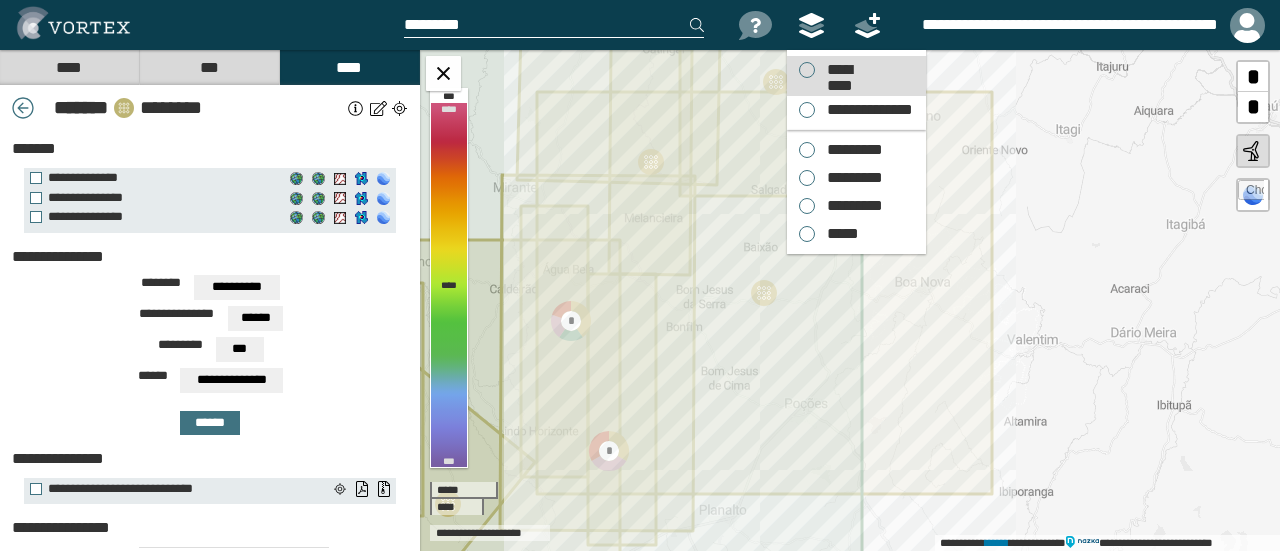 click on "*********" at bounding box center [839, 70] 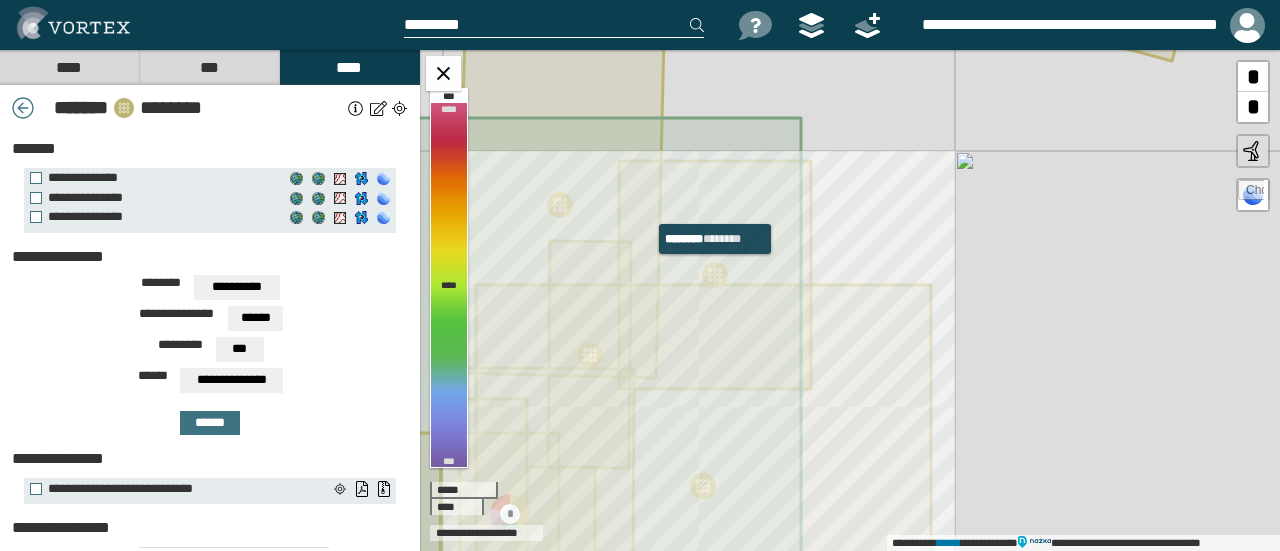 click at bounding box center [715, 275] 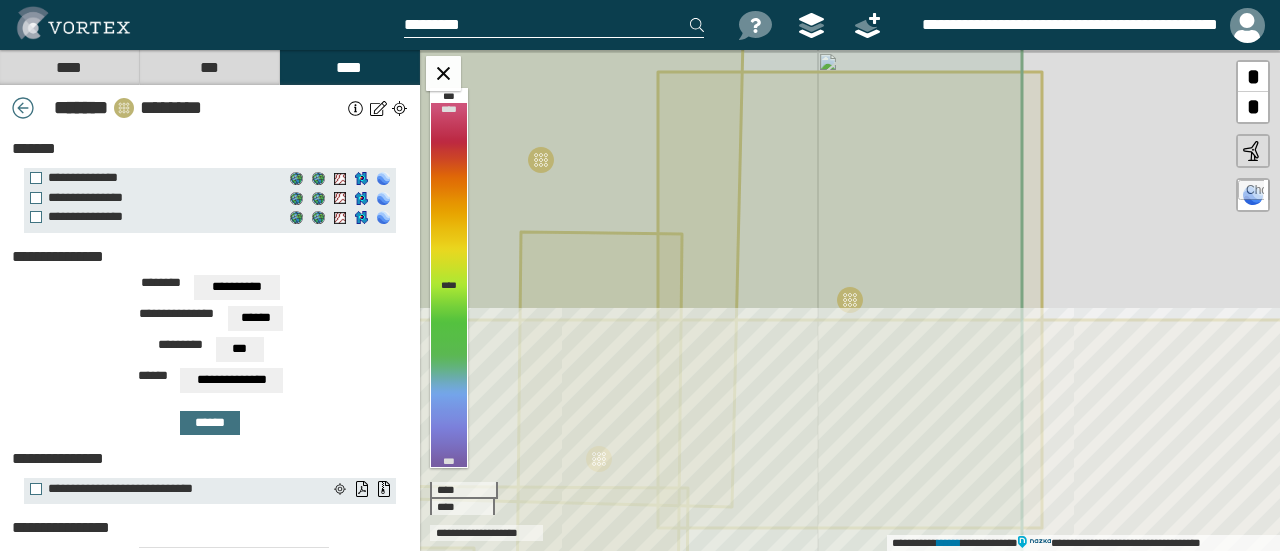 type on "***" 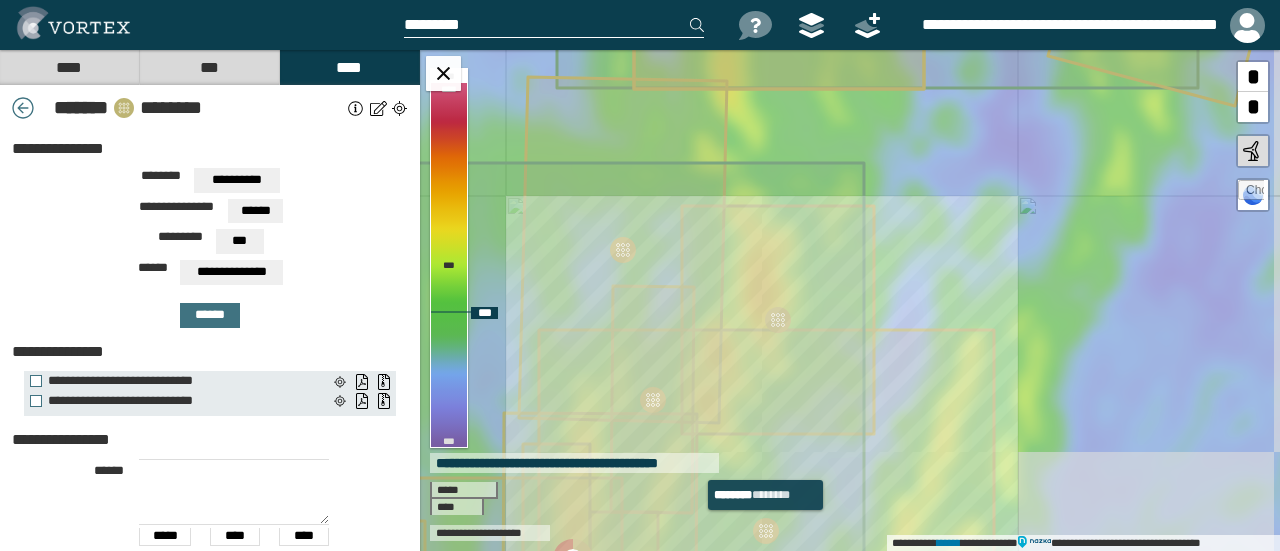click at bounding box center (766, 531) 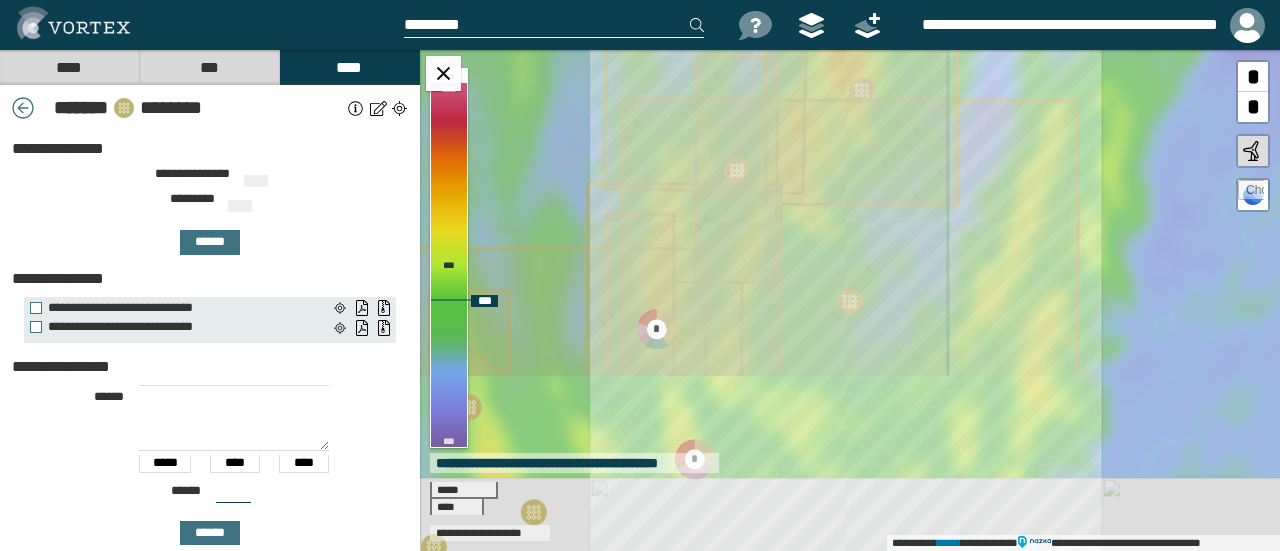 type on "***" 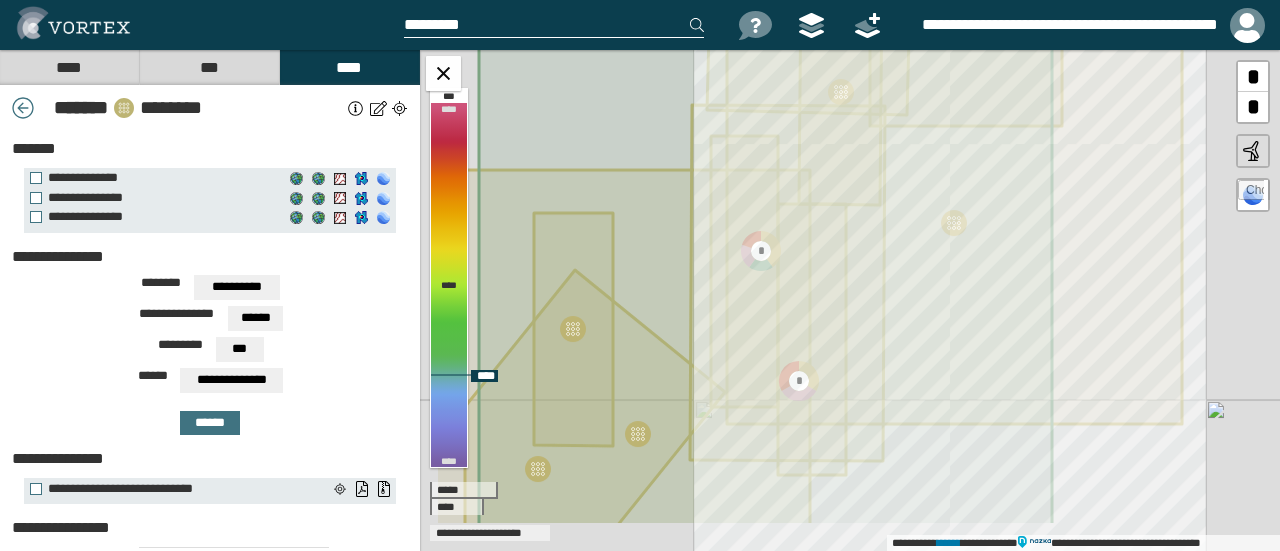 drag, startPoint x: 846, startPoint y: 331, endPoint x: 950, endPoint y: 253, distance: 130 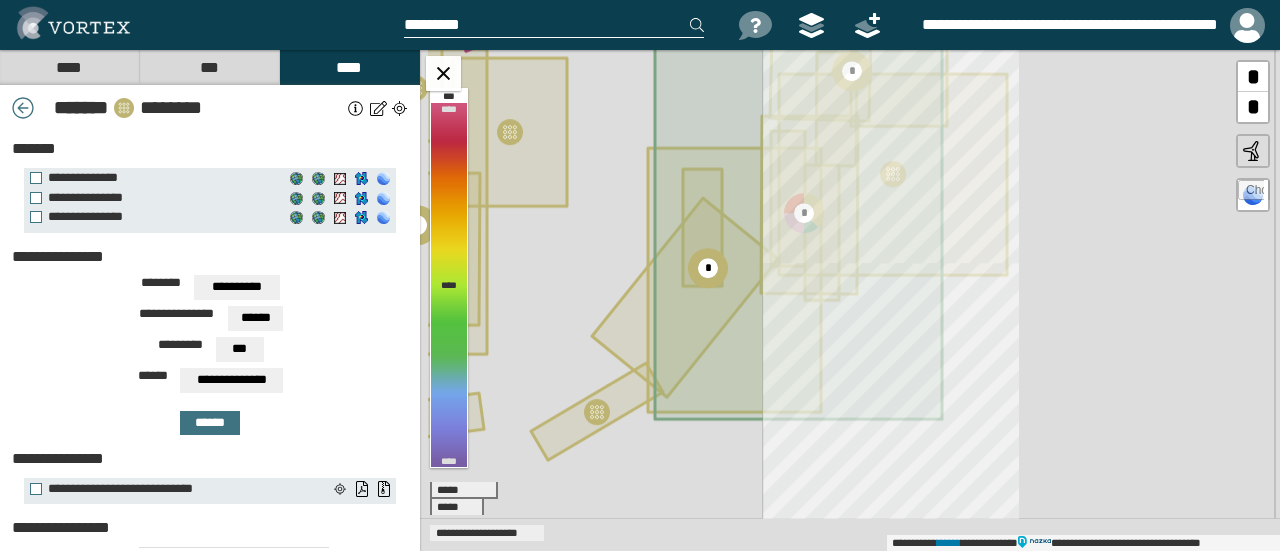 drag, startPoint x: 574, startPoint y: 439, endPoint x: 662, endPoint y: 322, distance: 146.40013 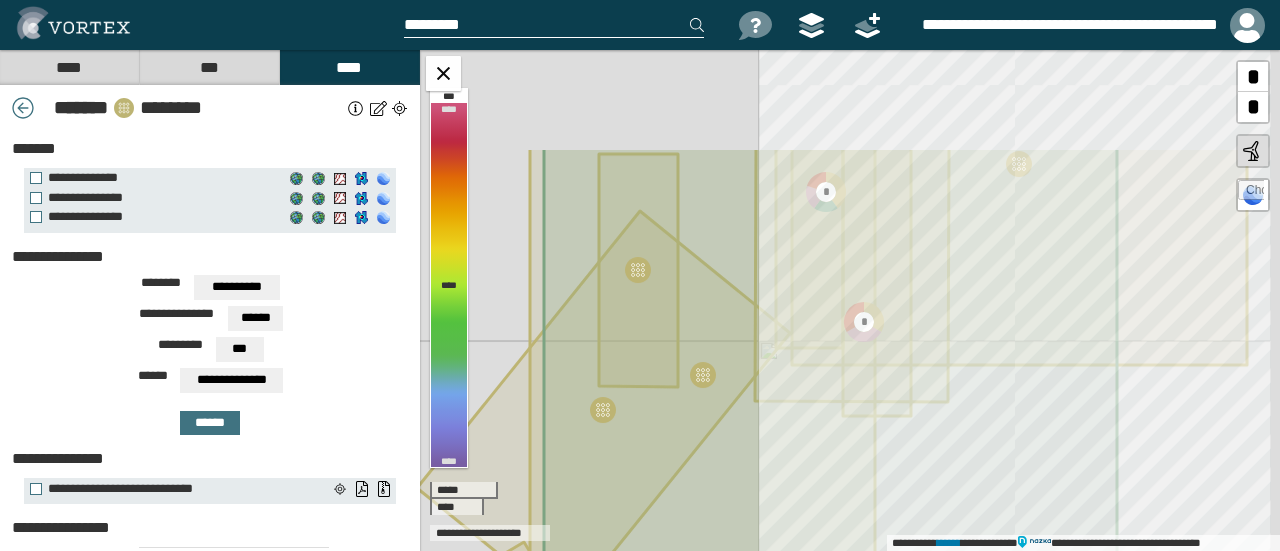 drag, startPoint x: 817, startPoint y: 269, endPoint x: 714, endPoint y: 405, distance: 170.60188 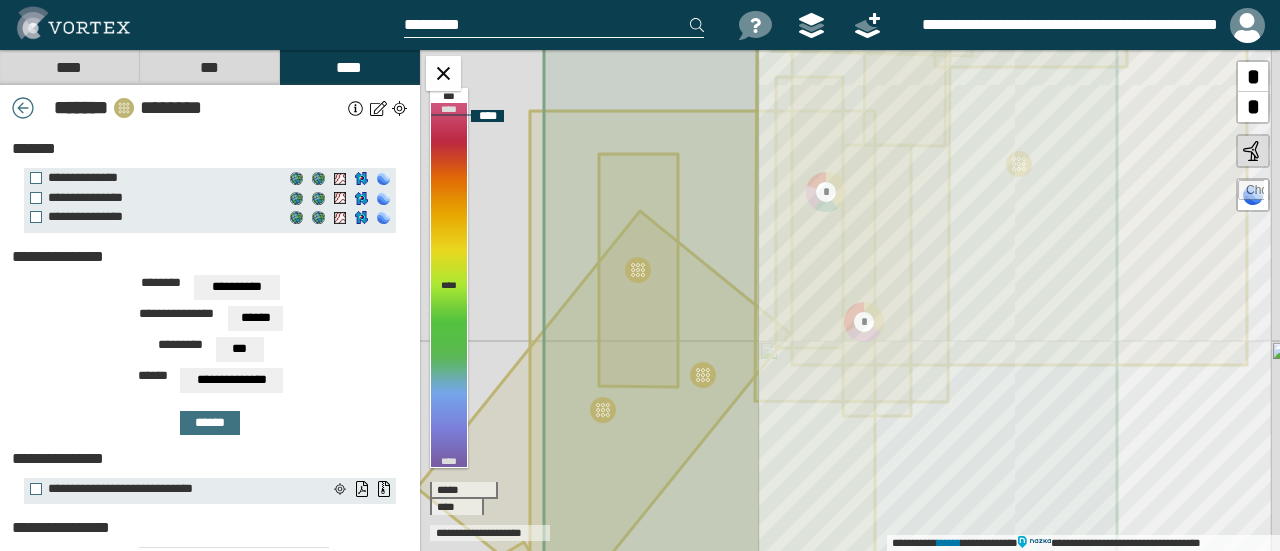 click 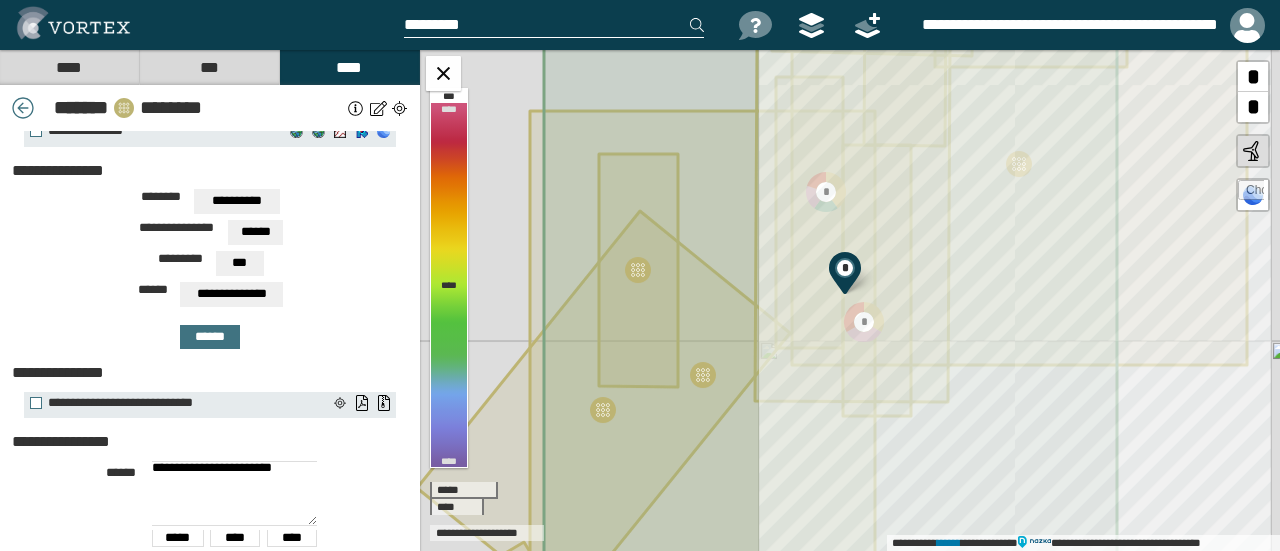 scroll, scrollTop: 99, scrollLeft: 0, axis: vertical 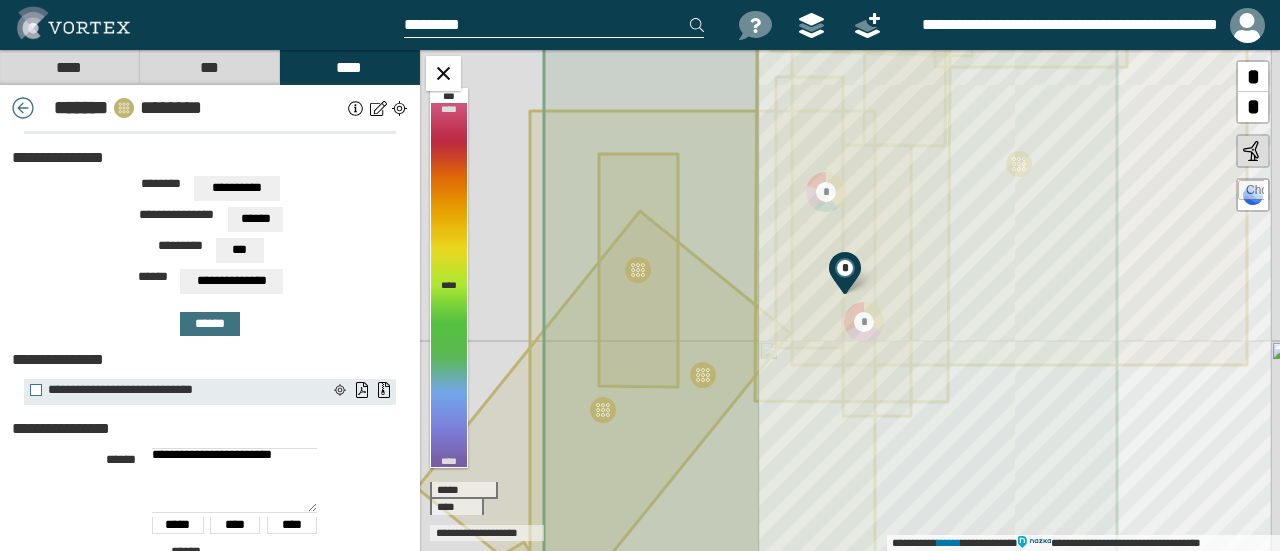 drag, startPoint x: 290, startPoint y: 545, endPoint x: 121, endPoint y: 431, distance: 203.85535 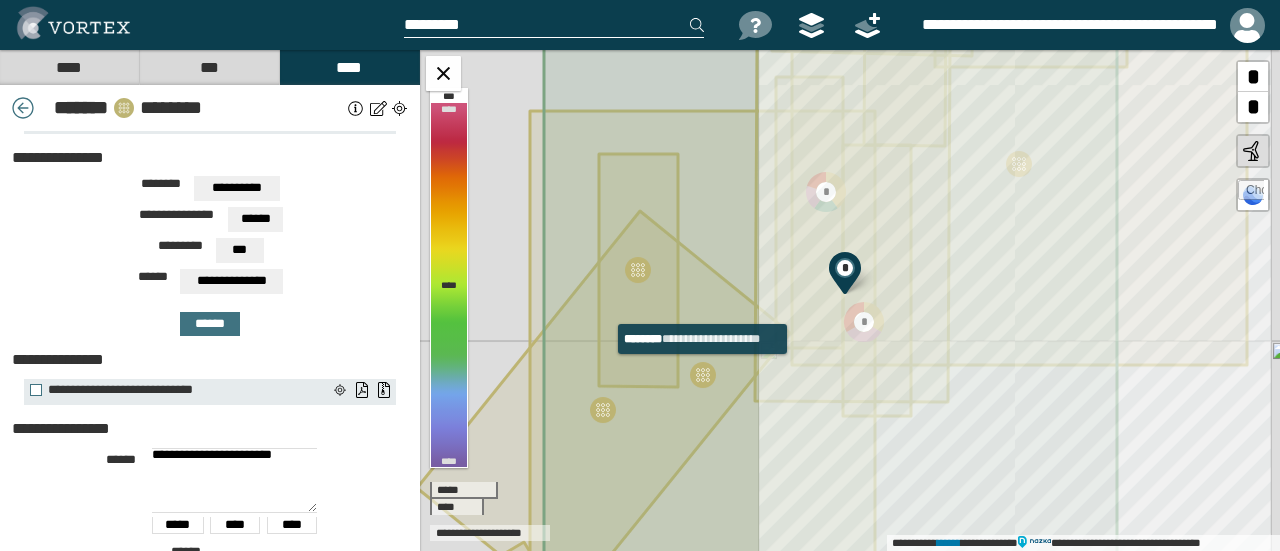 click at bounding box center (703, 375) 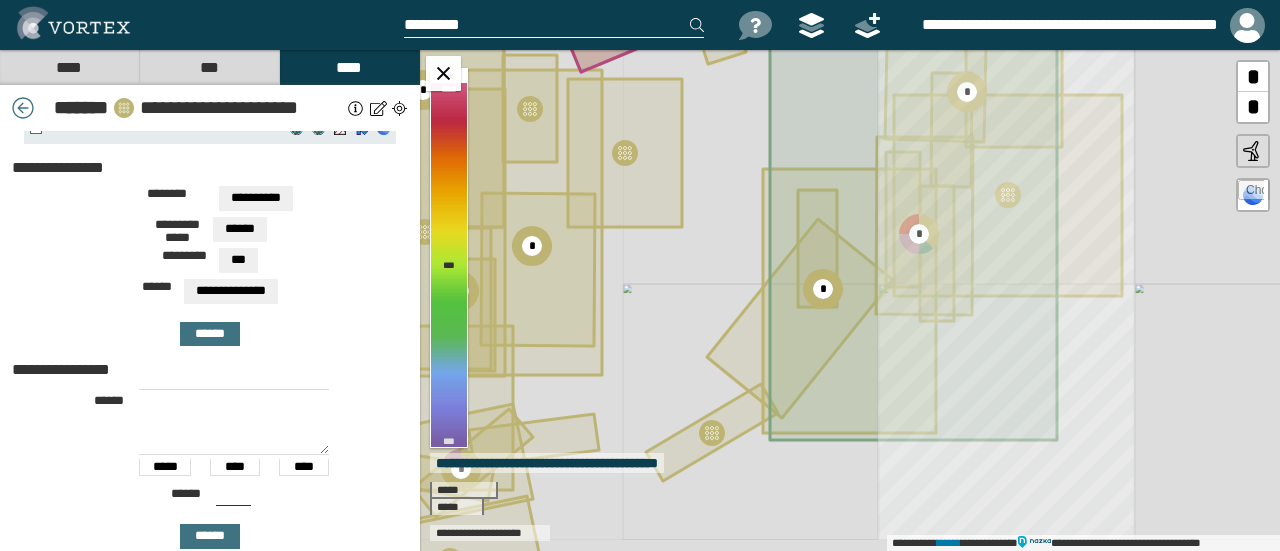 type on "***" 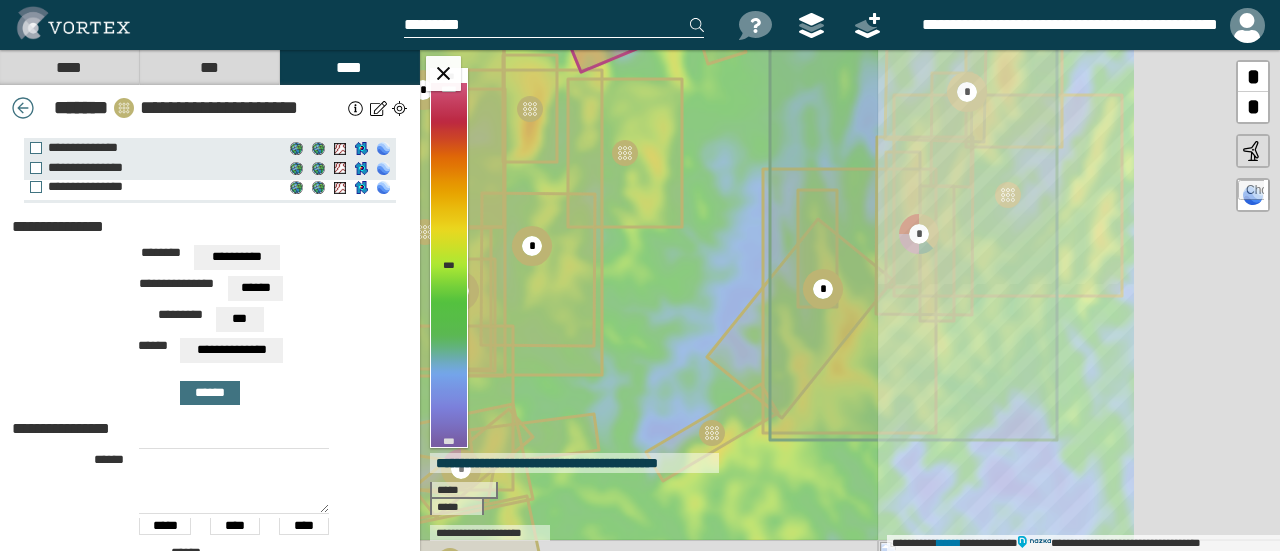 scroll, scrollTop: 0, scrollLeft: 0, axis: both 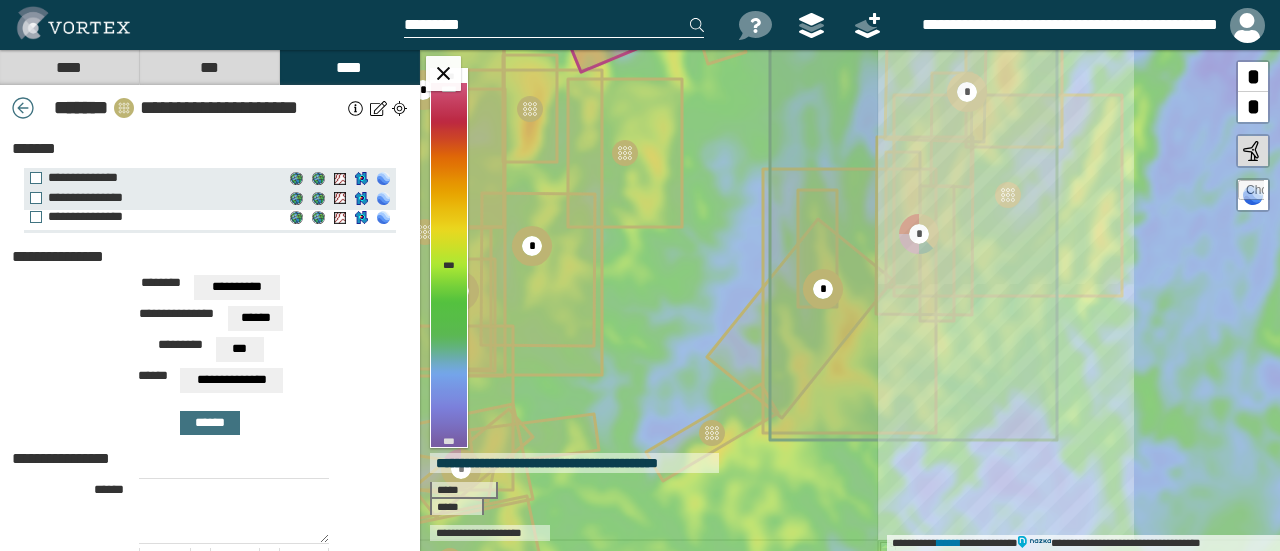 click on "**********" at bounding box center (152, 217) 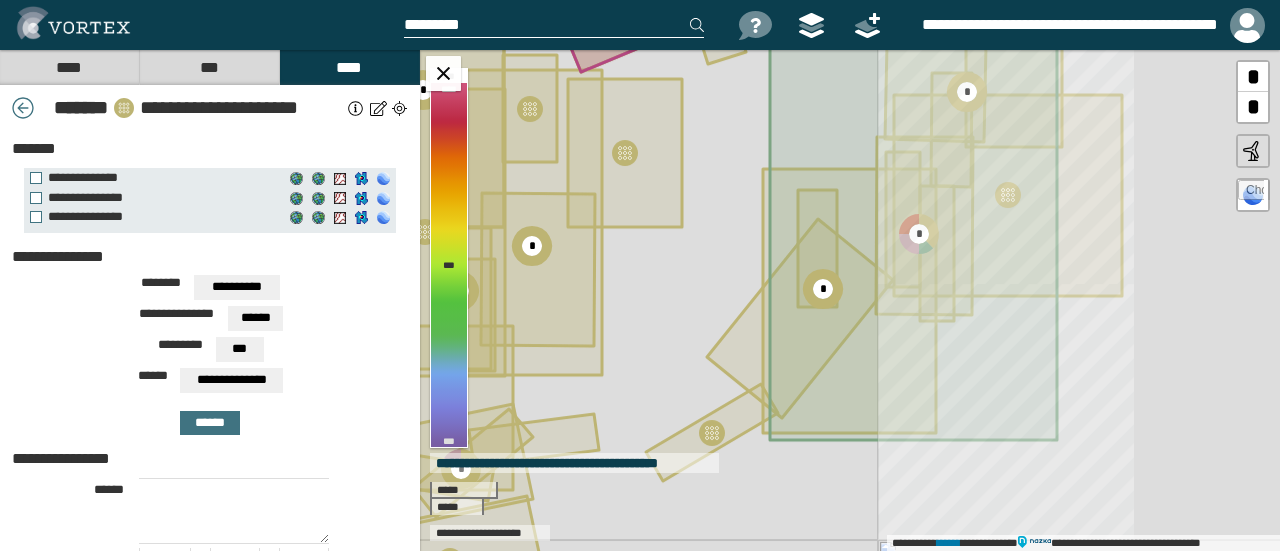 click at bounding box center [234, 511] 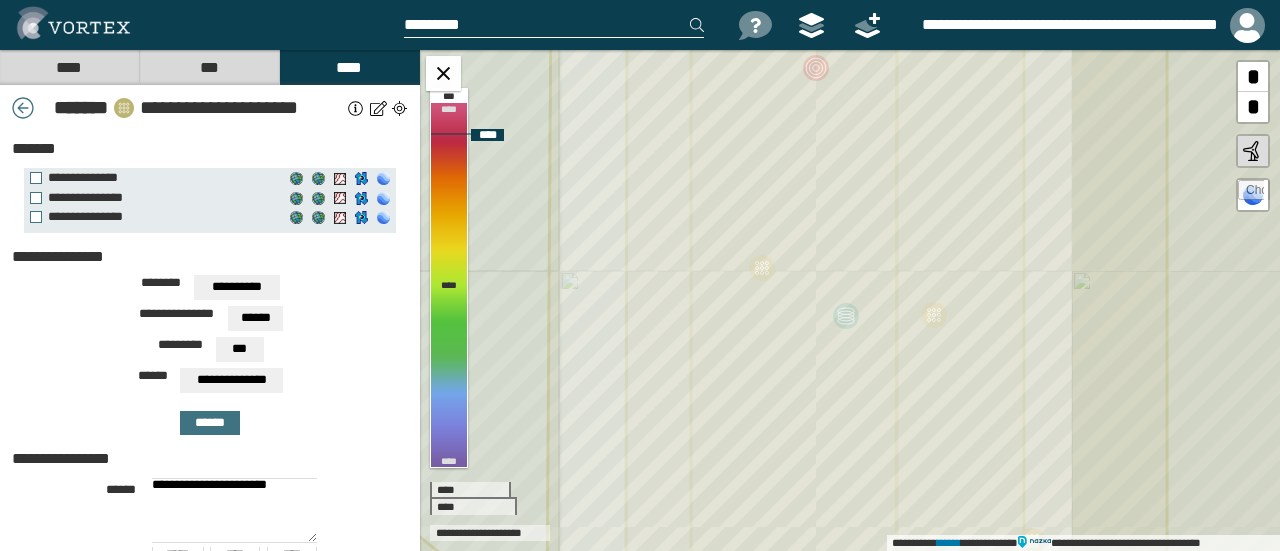 type on "**********" 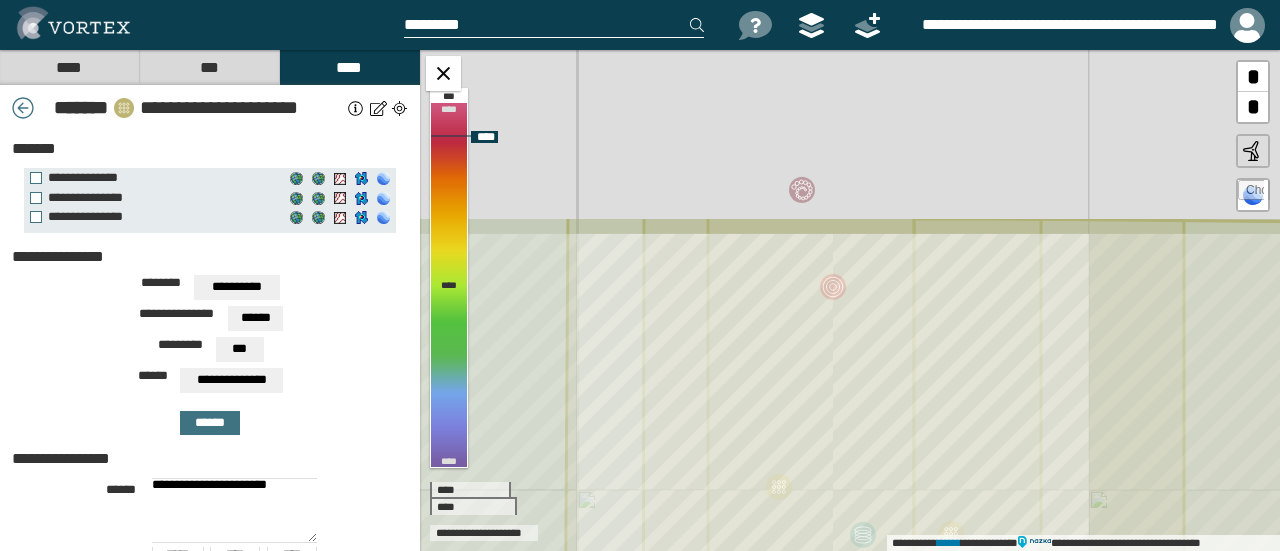 drag, startPoint x: 801, startPoint y: 363, endPoint x: 796, endPoint y: 413, distance: 50.24938 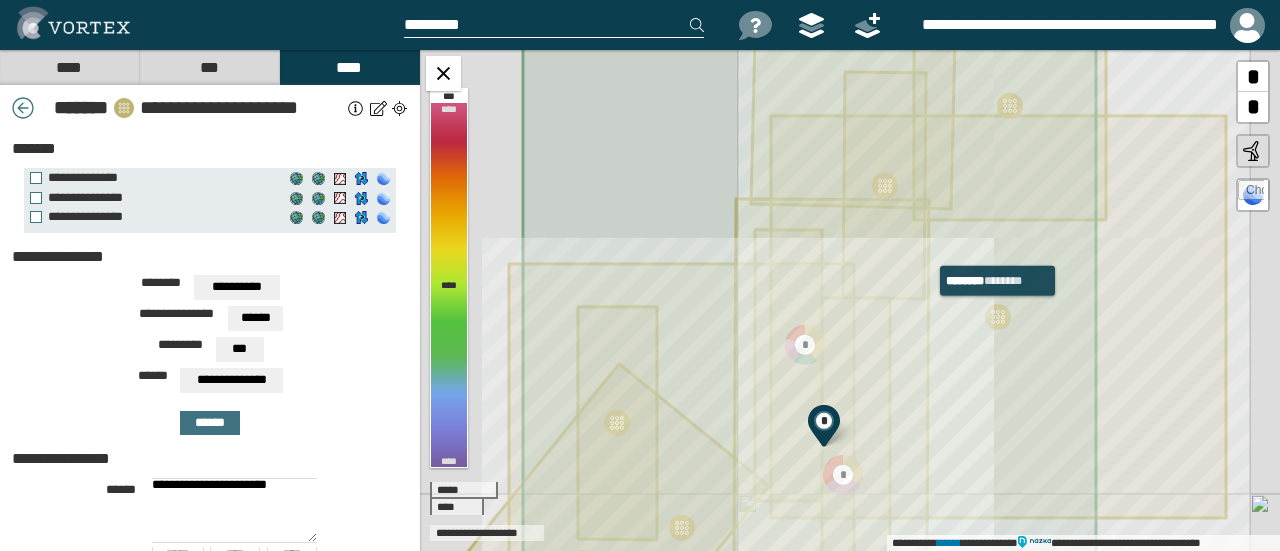 click at bounding box center [998, 317] 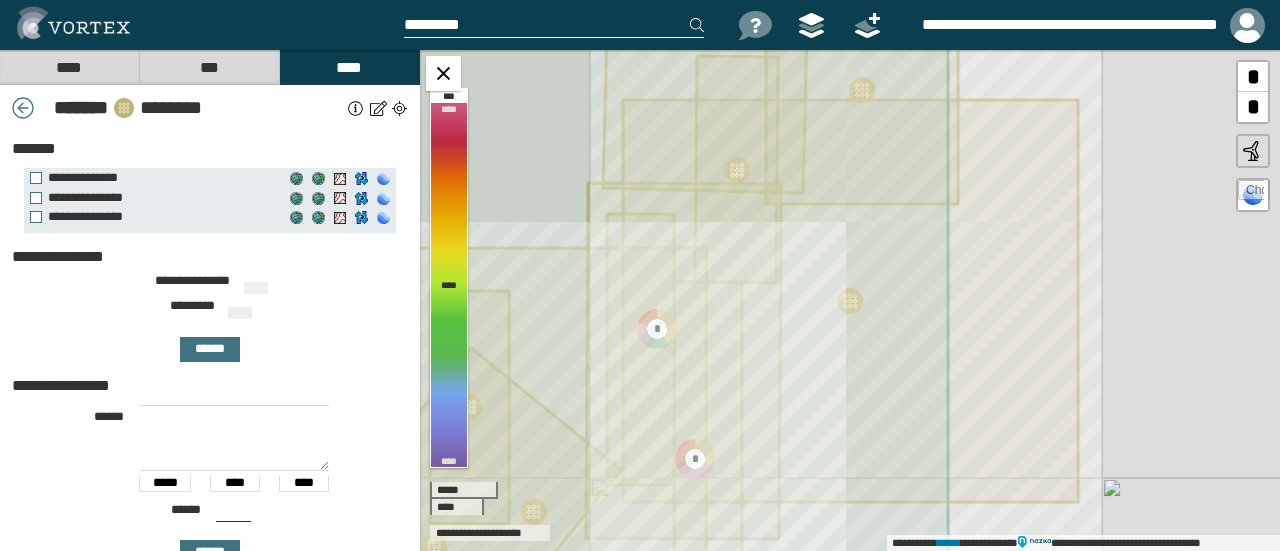 type on "***" 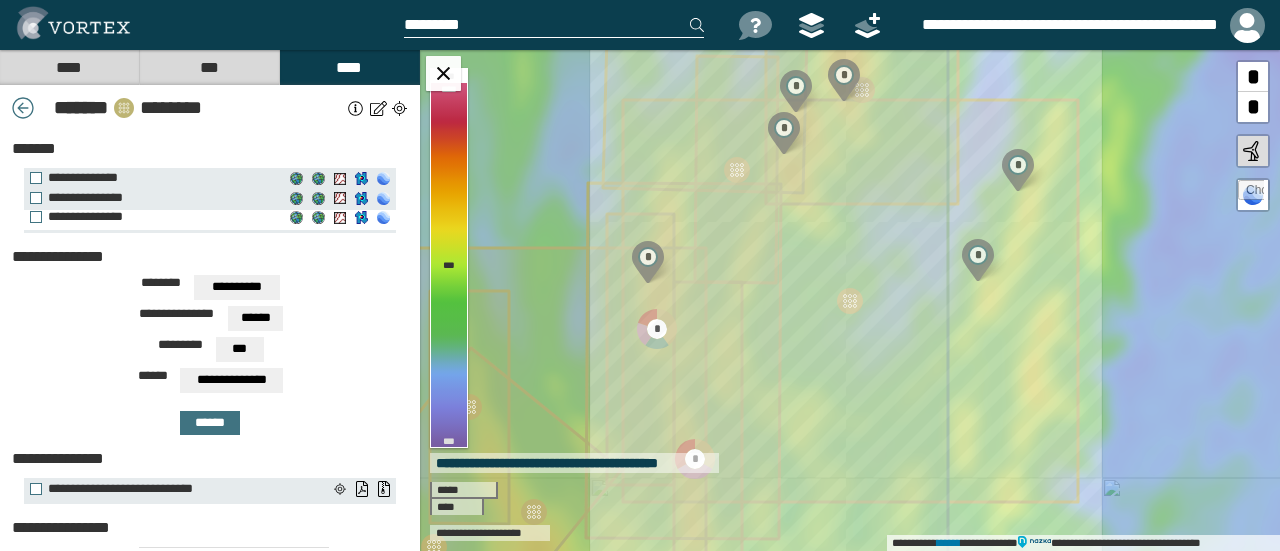 click on "**********" at bounding box center (152, 217) 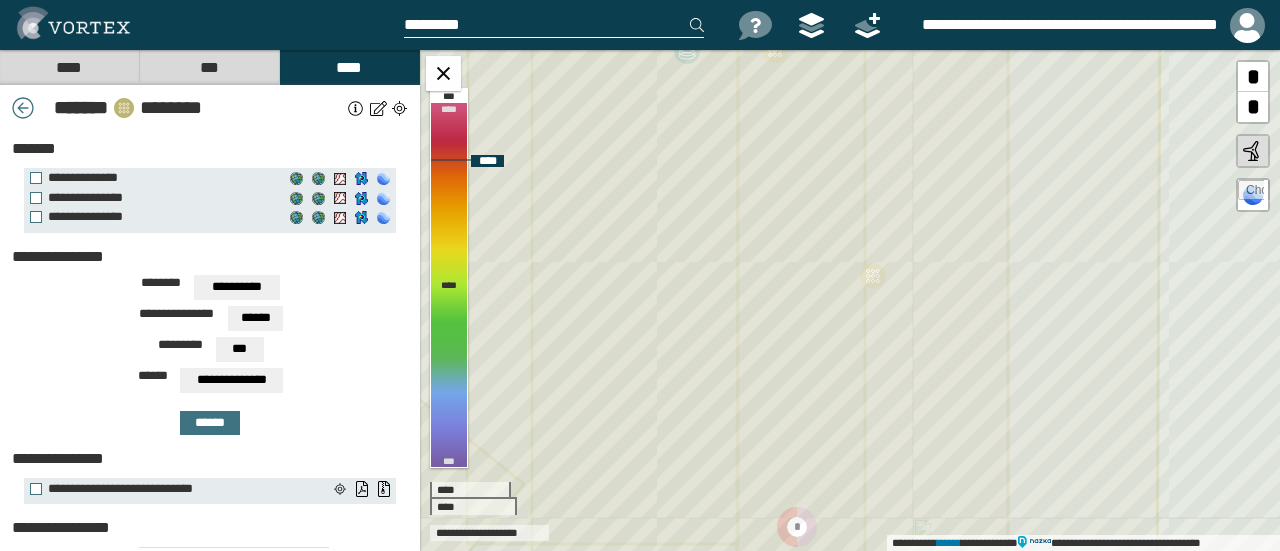 drag, startPoint x: 740, startPoint y: 230, endPoint x: 828, endPoint y: 559, distance: 340.5657 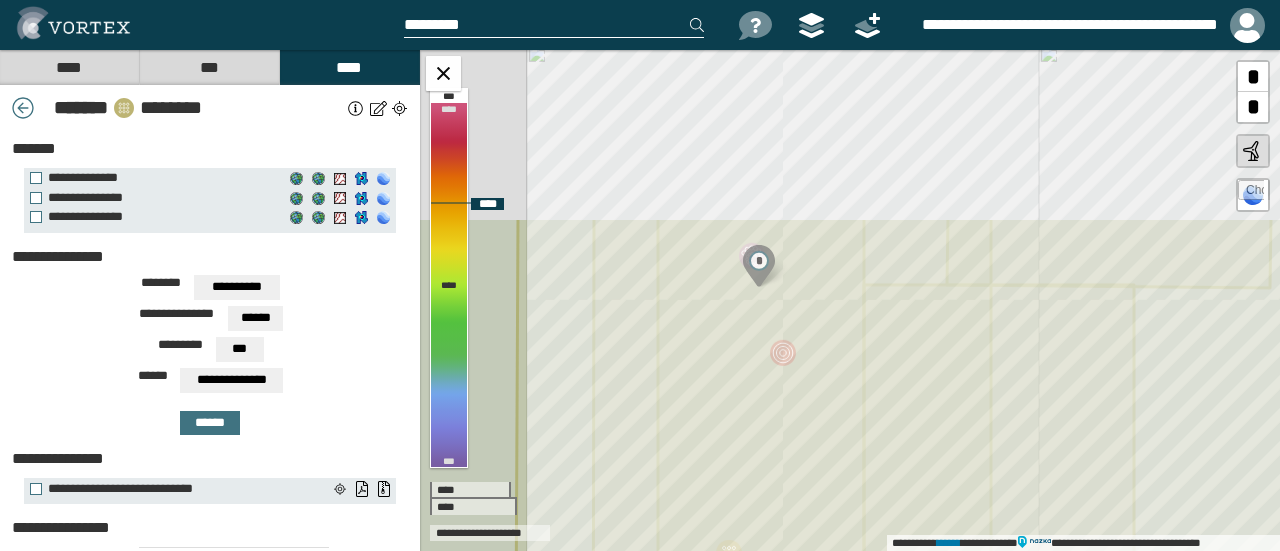 drag, startPoint x: 762, startPoint y: 281, endPoint x: 800, endPoint y: 501, distance: 223.2577 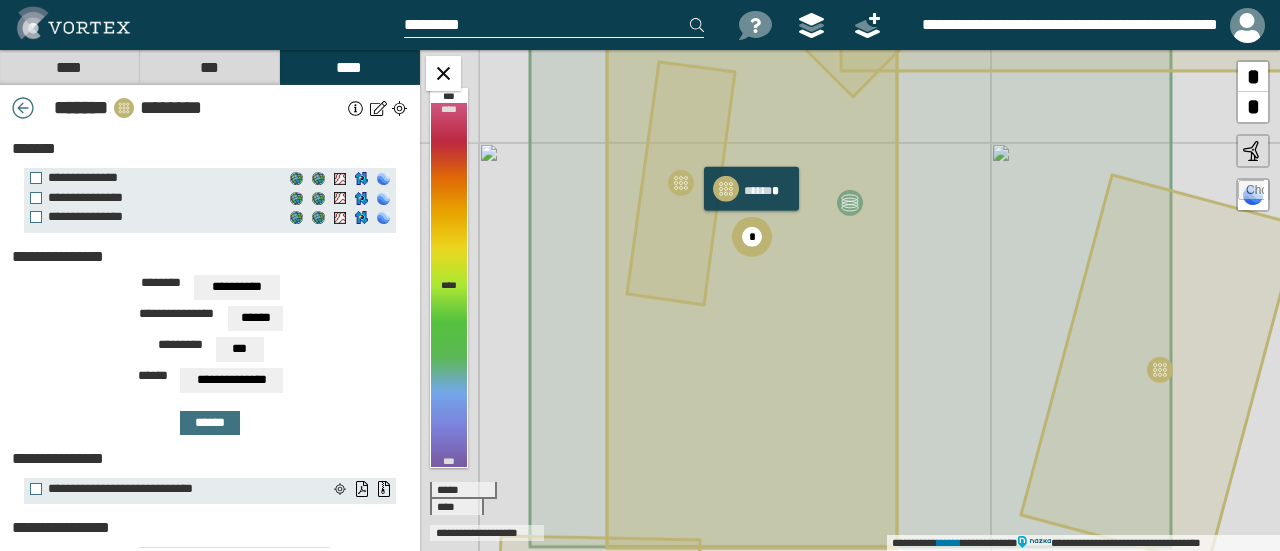 click on "*" at bounding box center [752, 237] 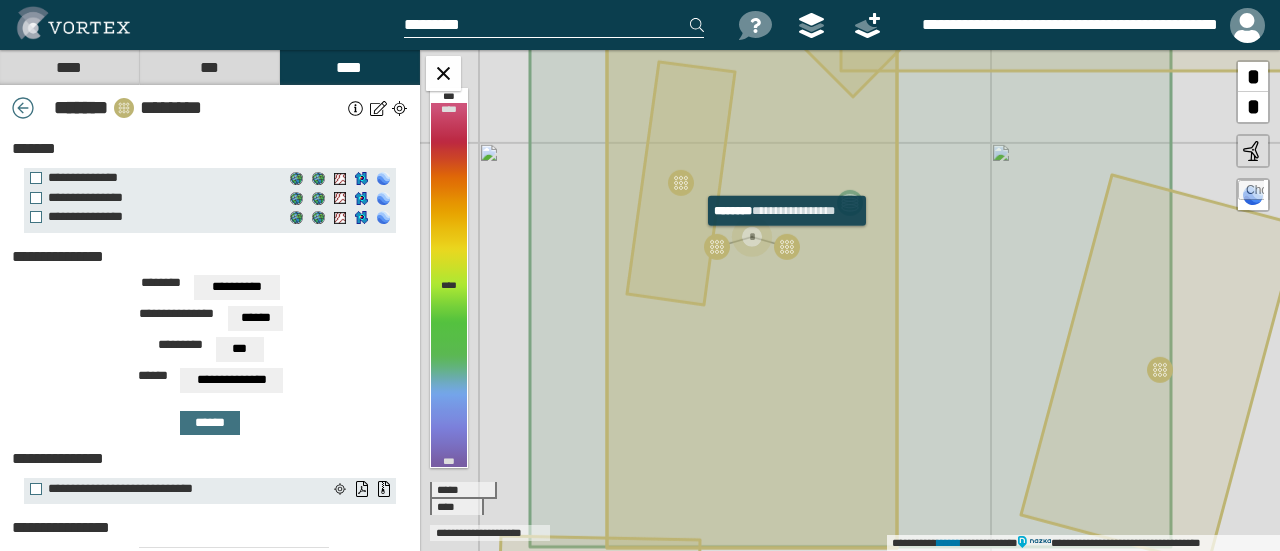 click at bounding box center [787, 247] 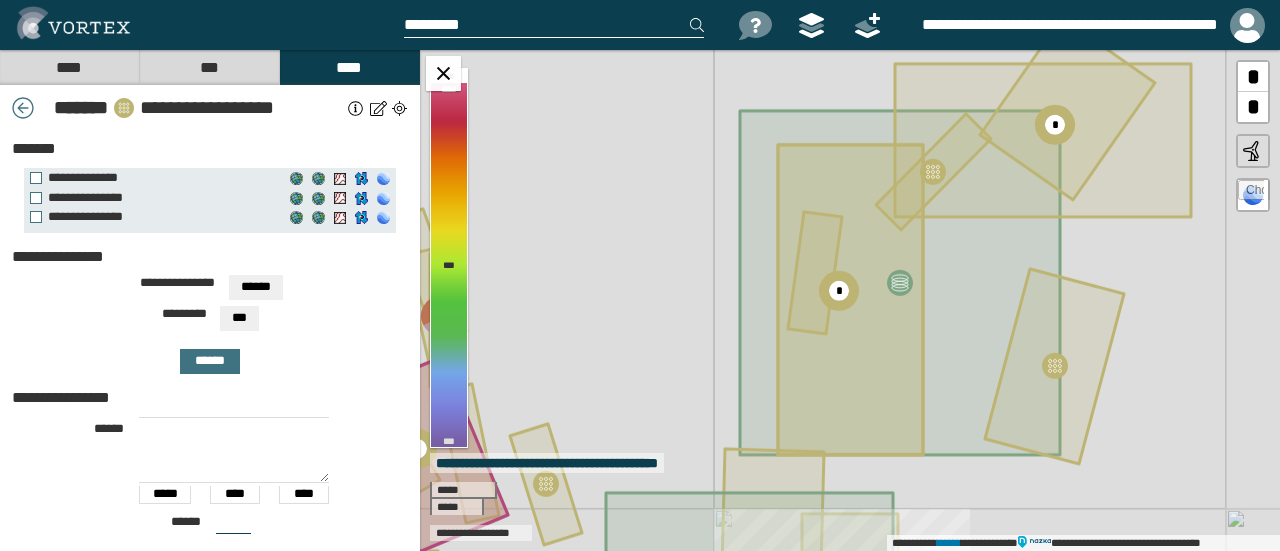 type on "***" 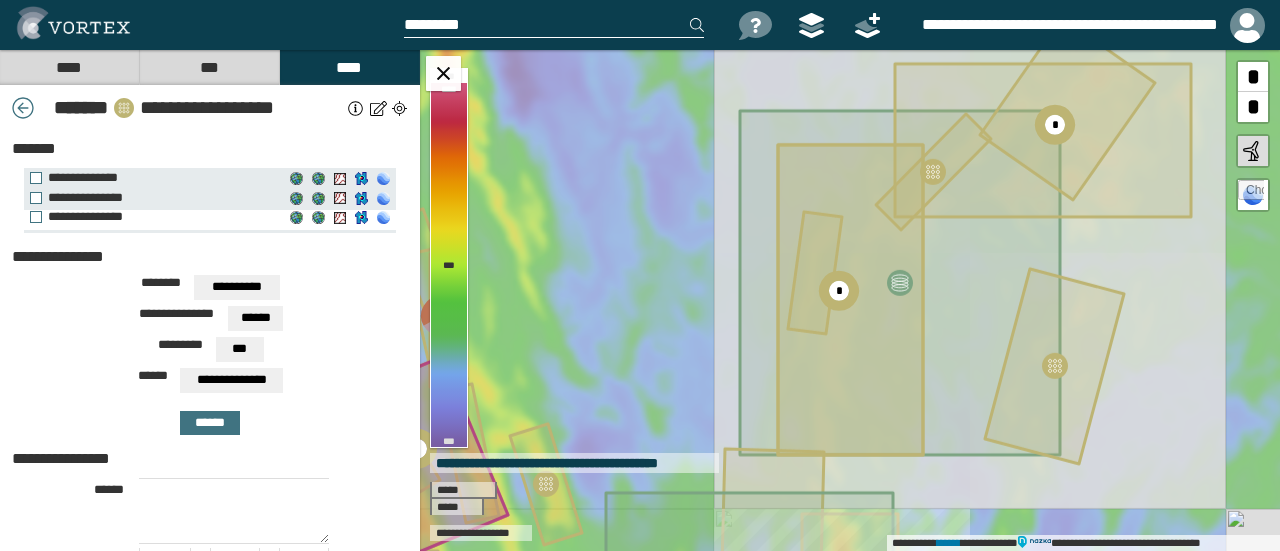 click on "**********" at bounding box center [152, 217] 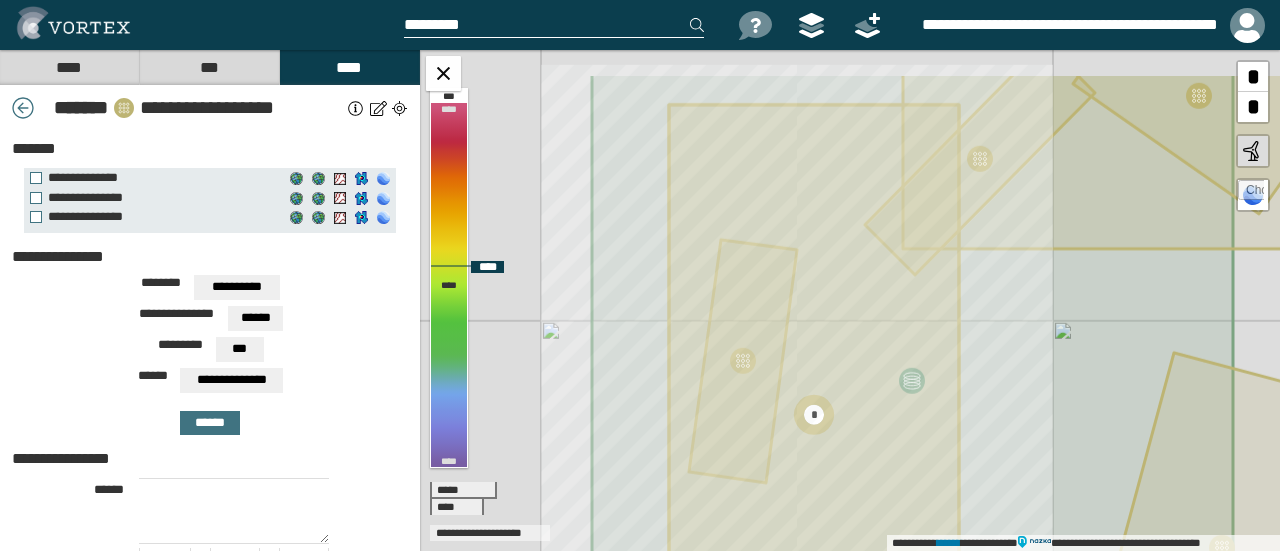 drag, startPoint x: 923, startPoint y: 286, endPoint x: 856, endPoint y: 362, distance: 101.31634 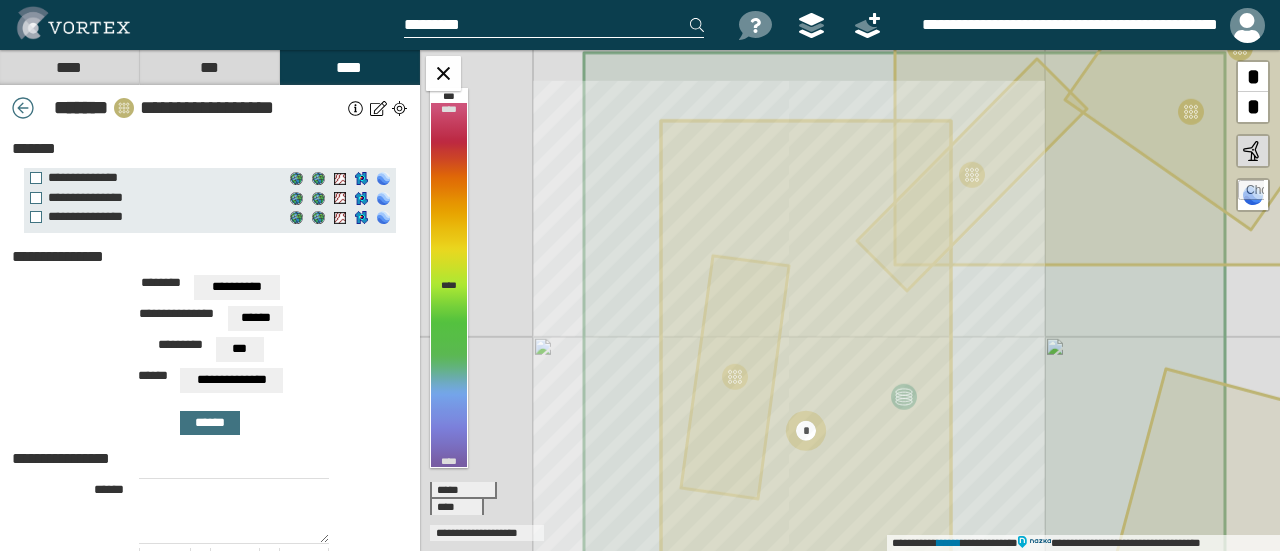drag, startPoint x: 990, startPoint y: 197, endPoint x: 776, endPoint y: 335, distance: 254.637 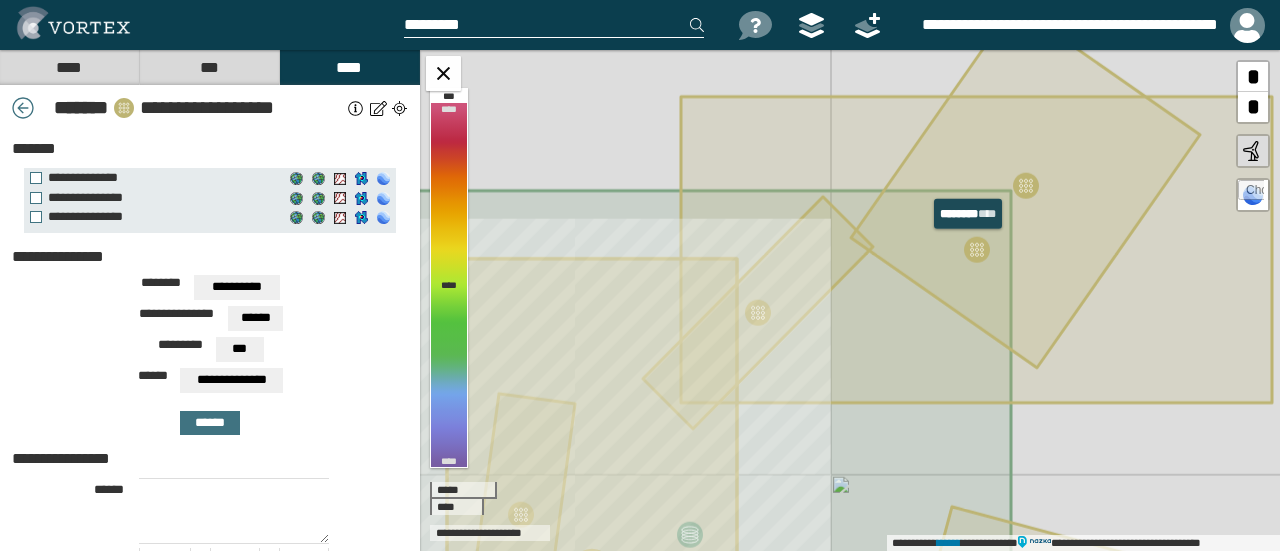 click at bounding box center (977, 250) 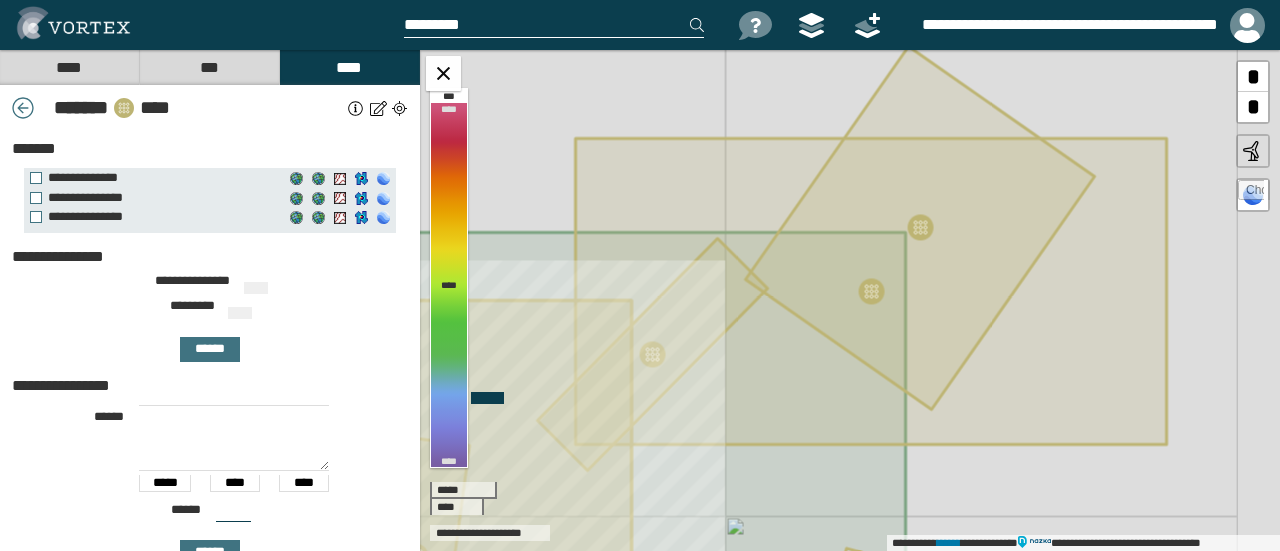 type on "***" 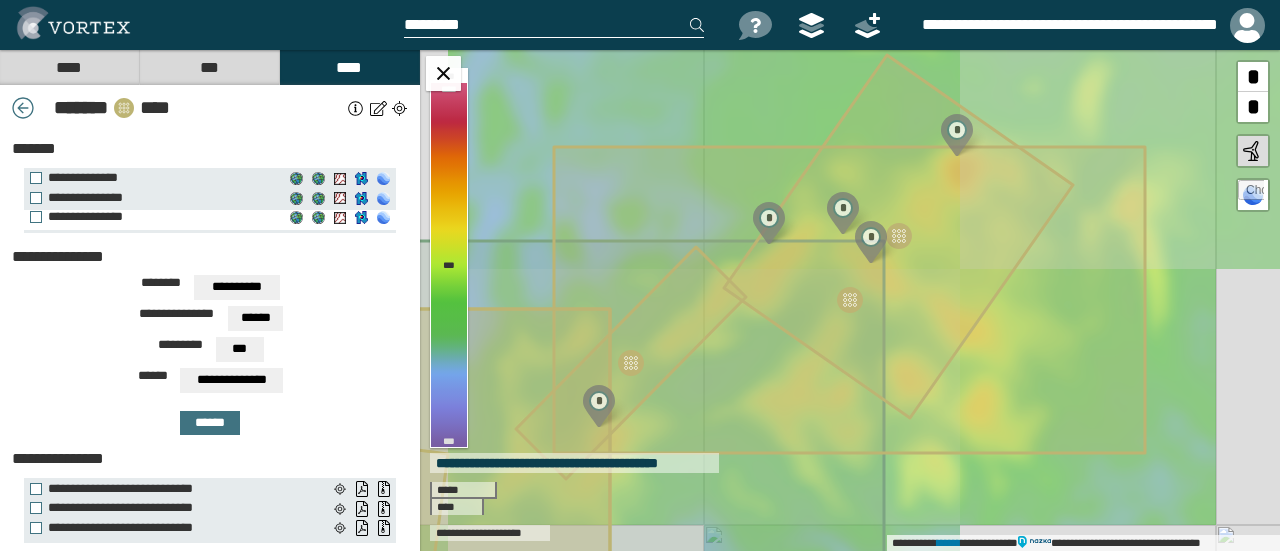 click on "**********" at bounding box center (152, 217) 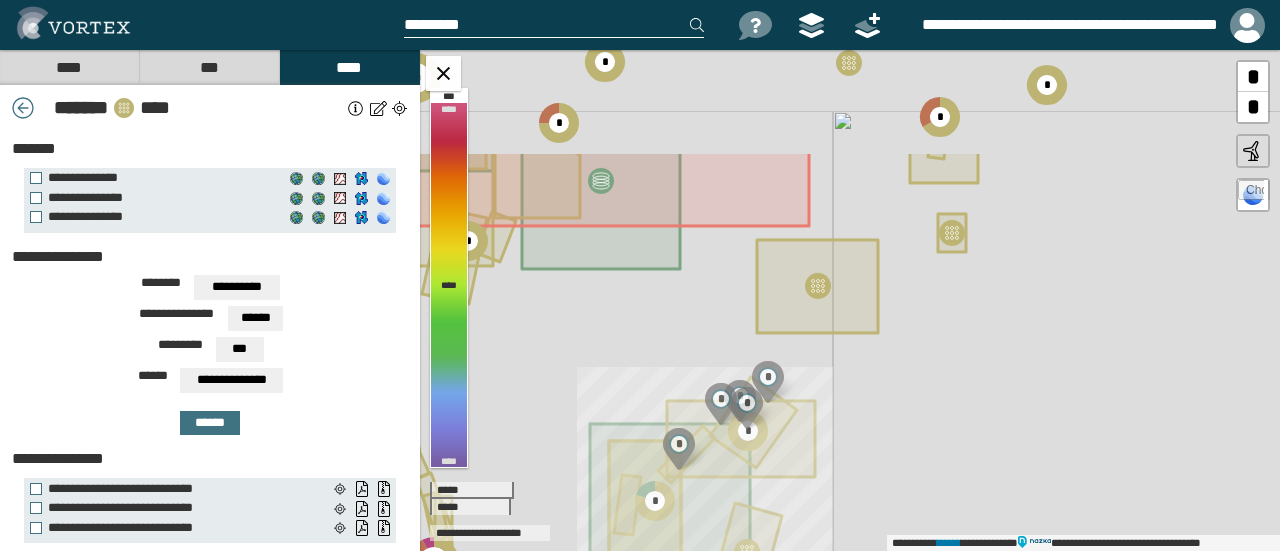 drag, startPoint x: 828, startPoint y: 149, endPoint x: 820, endPoint y: 360, distance: 211.15161 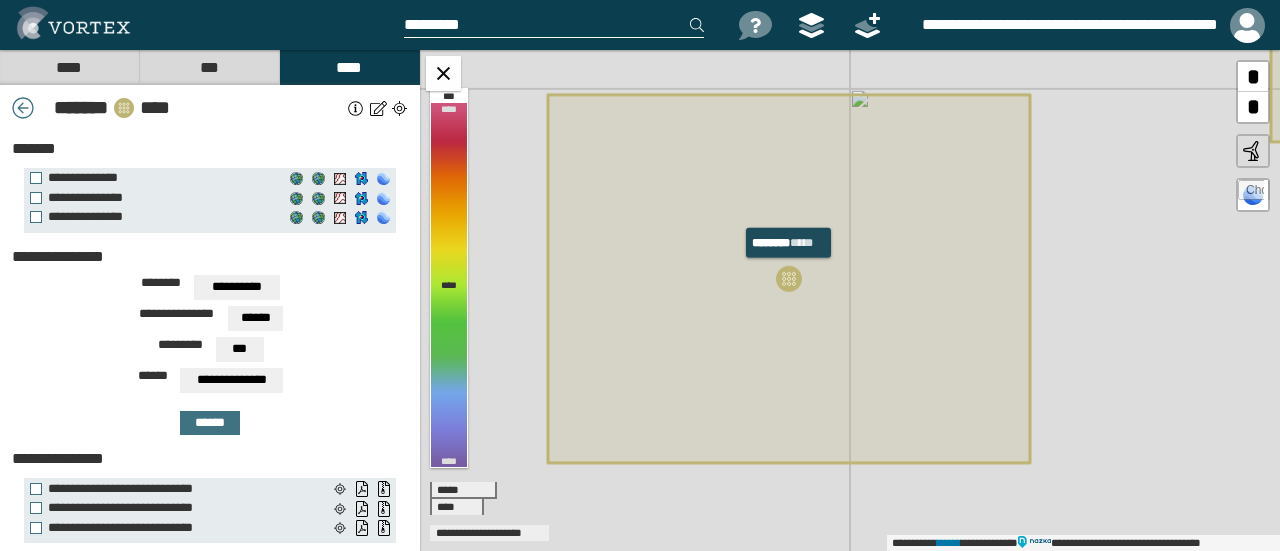 click at bounding box center (789, 279) 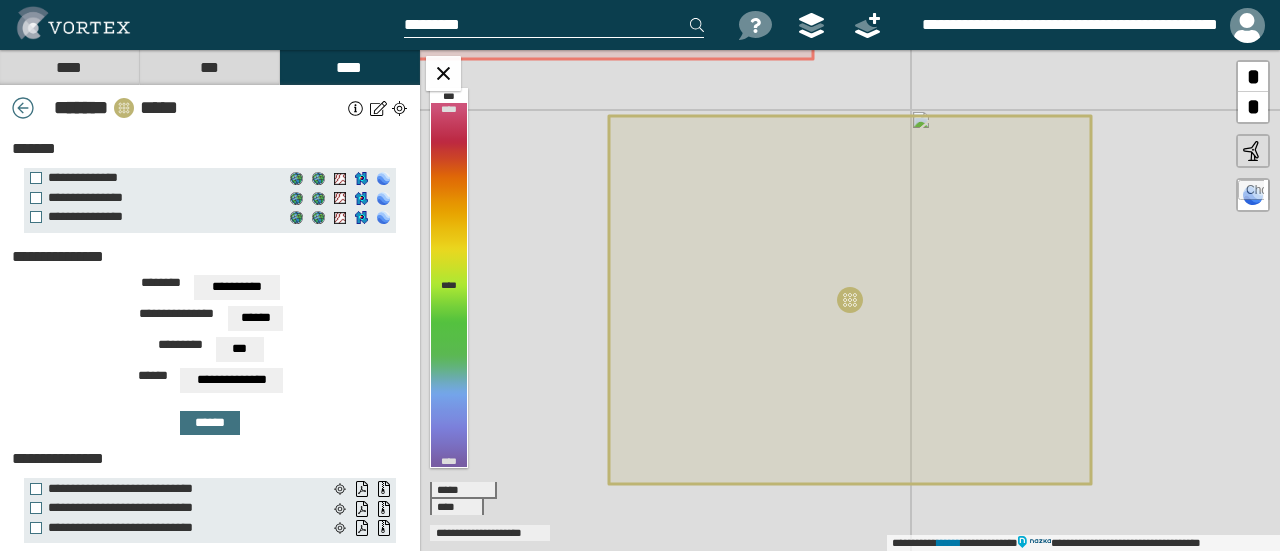 type on "***" 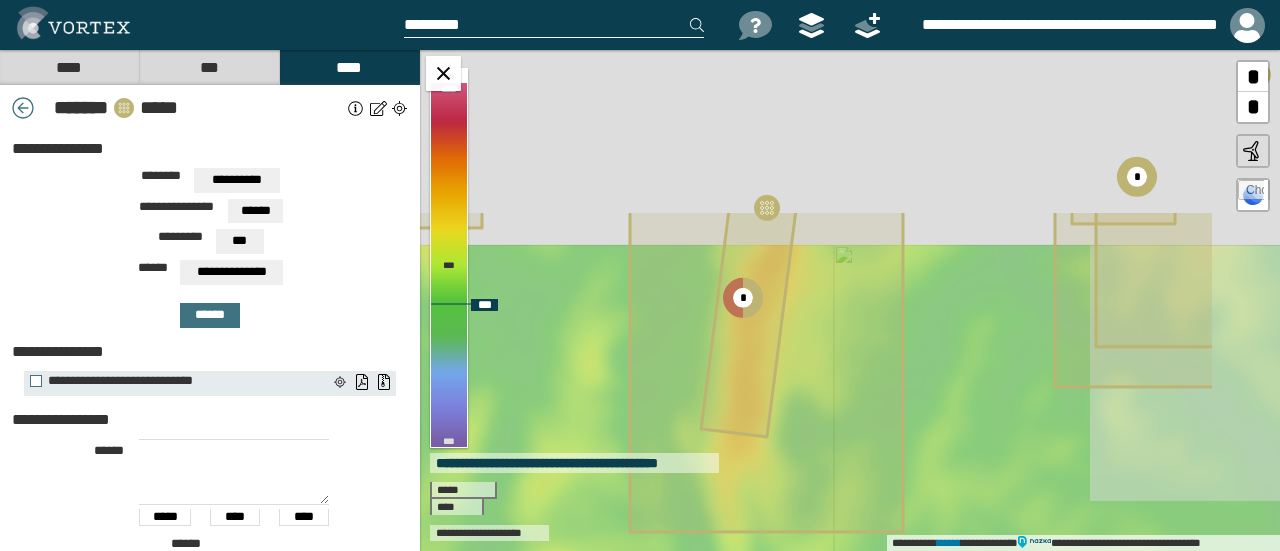 drag, startPoint x: 747, startPoint y: 183, endPoint x: 628, endPoint y: 351, distance: 205.87617 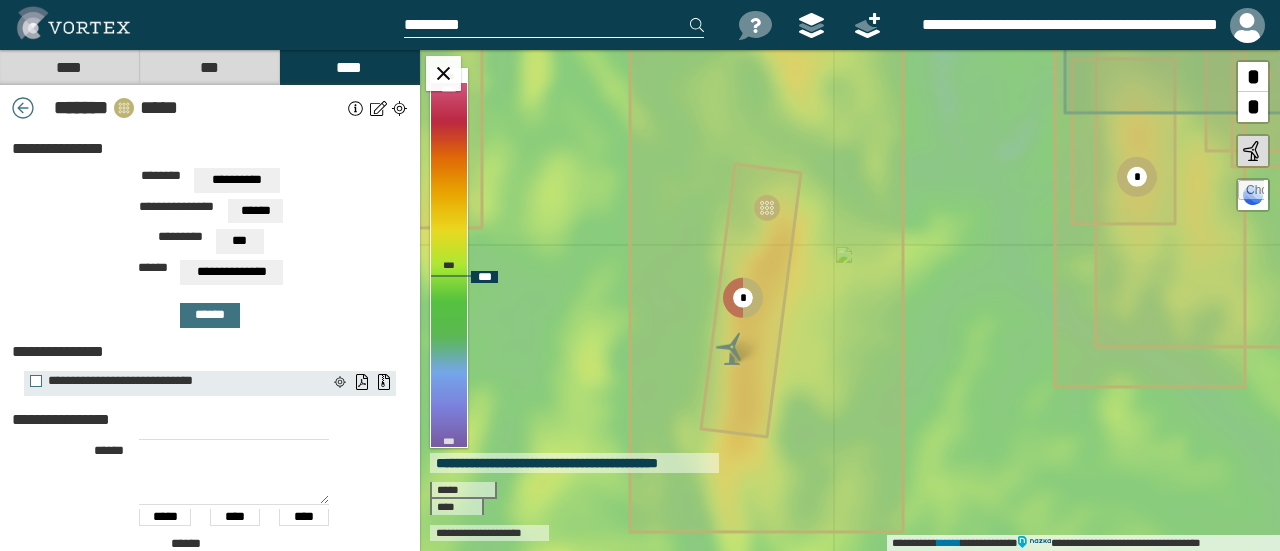 click 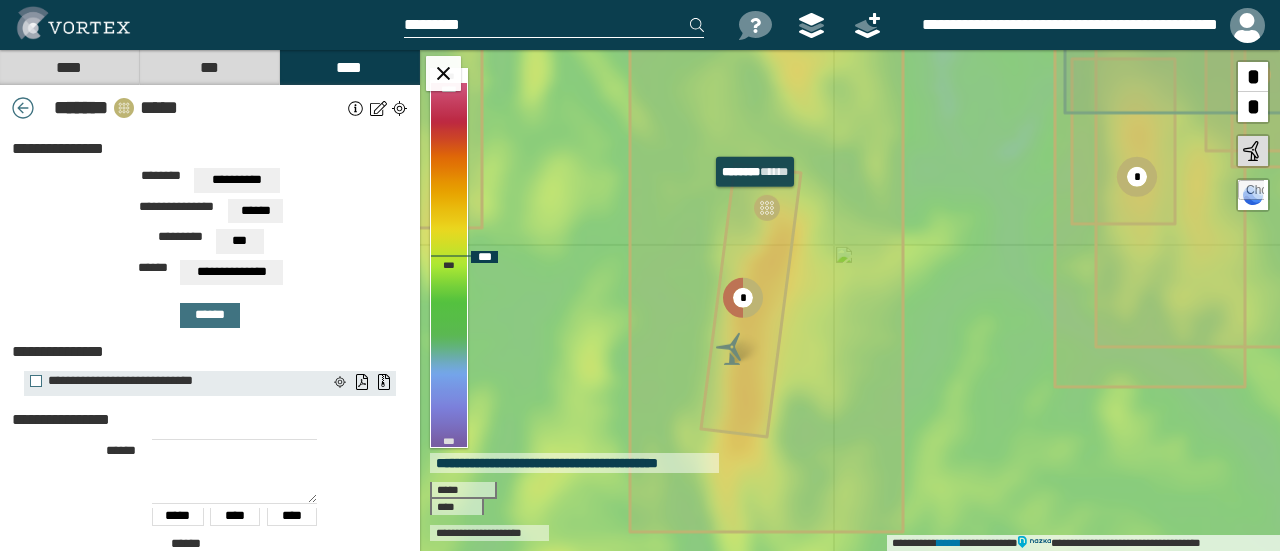 click at bounding box center [767, 208] 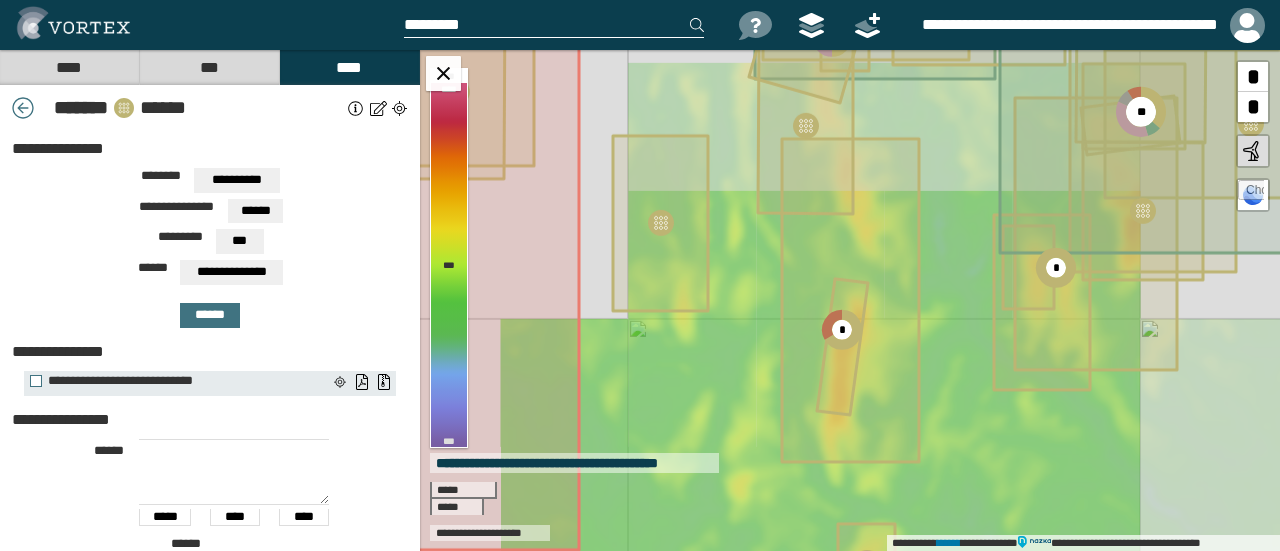 type on "***" 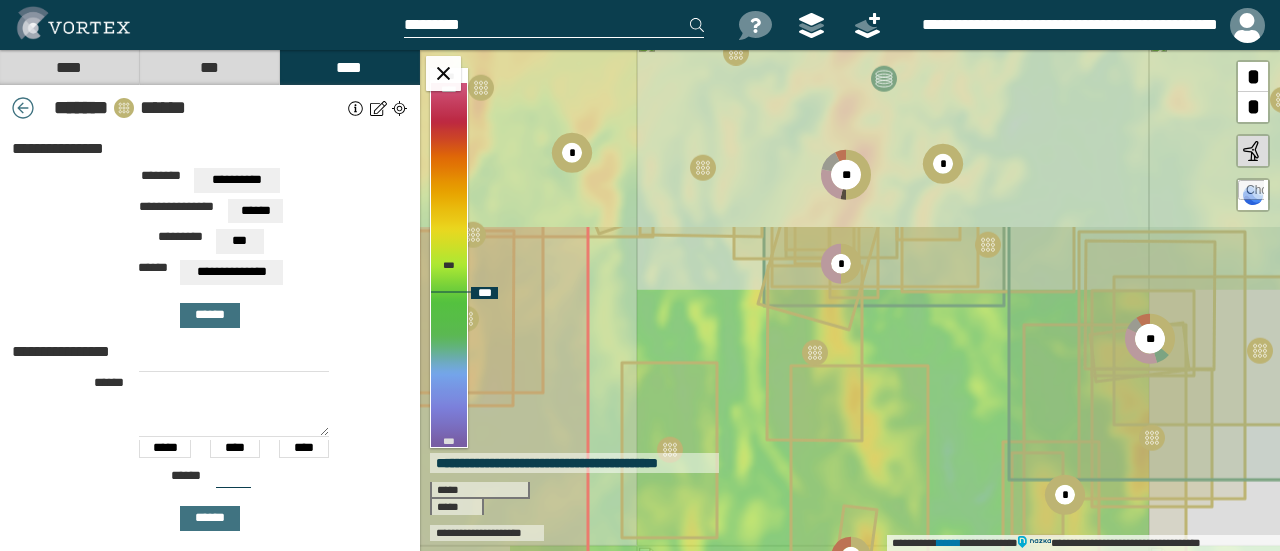 drag, startPoint x: 541, startPoint y: 152, endPoint x: 548, endPoint y: 464, distance: 312.07852 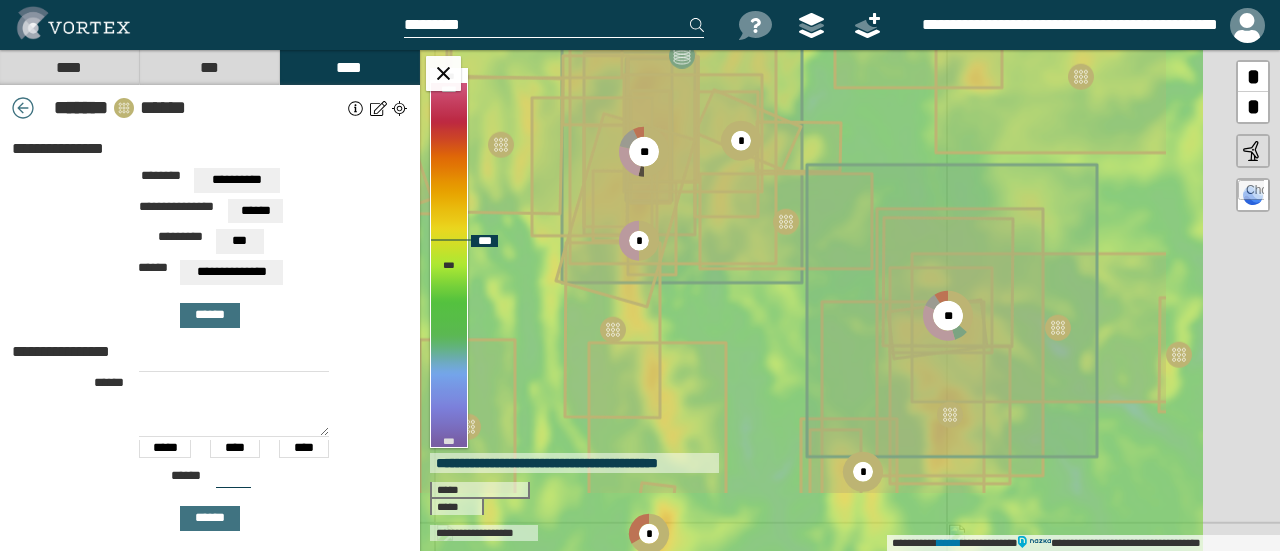 drag, startPoint x: 768, startPoint y: 333, endPoint x: 605, endPoint y: 211, distance: 203.6001 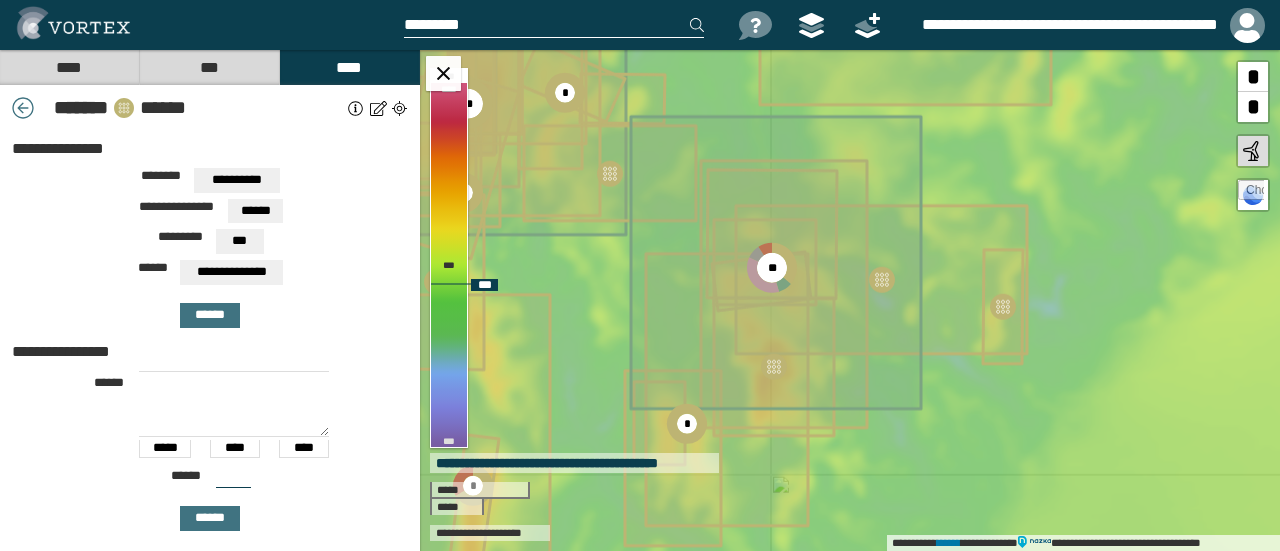 drag, startPoint x: 796, startPoint y: 251, endPoint x: 616, endPoint y: 201, distance: 186.81541 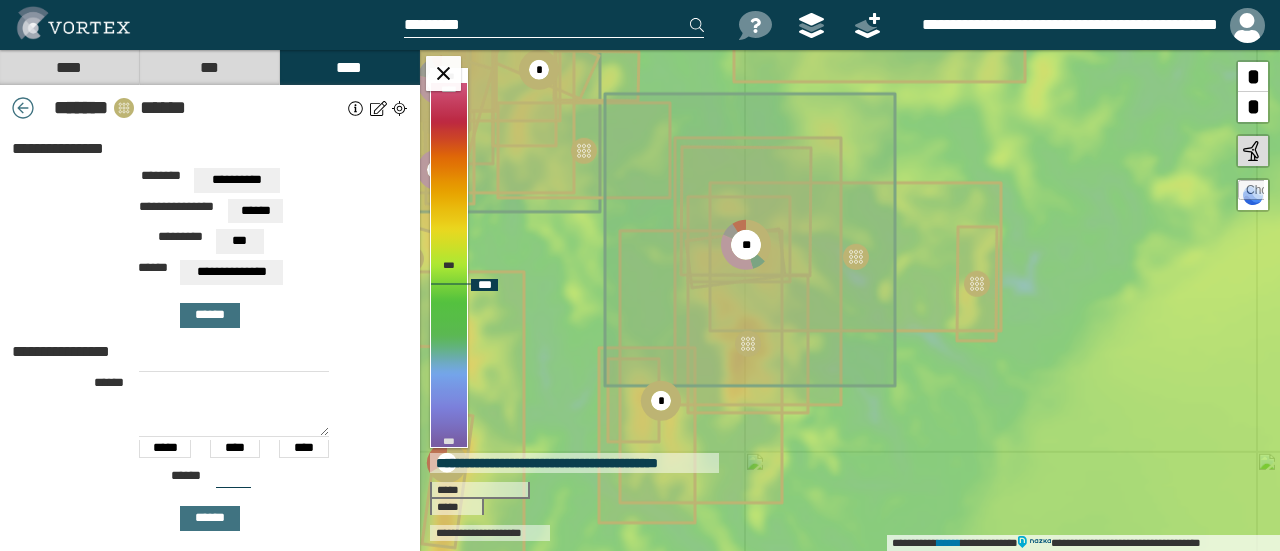 drag, startPoint x: 902, startPoint y: 320, endPoint x: 879, endPoint y: 298, distance: 31.827662 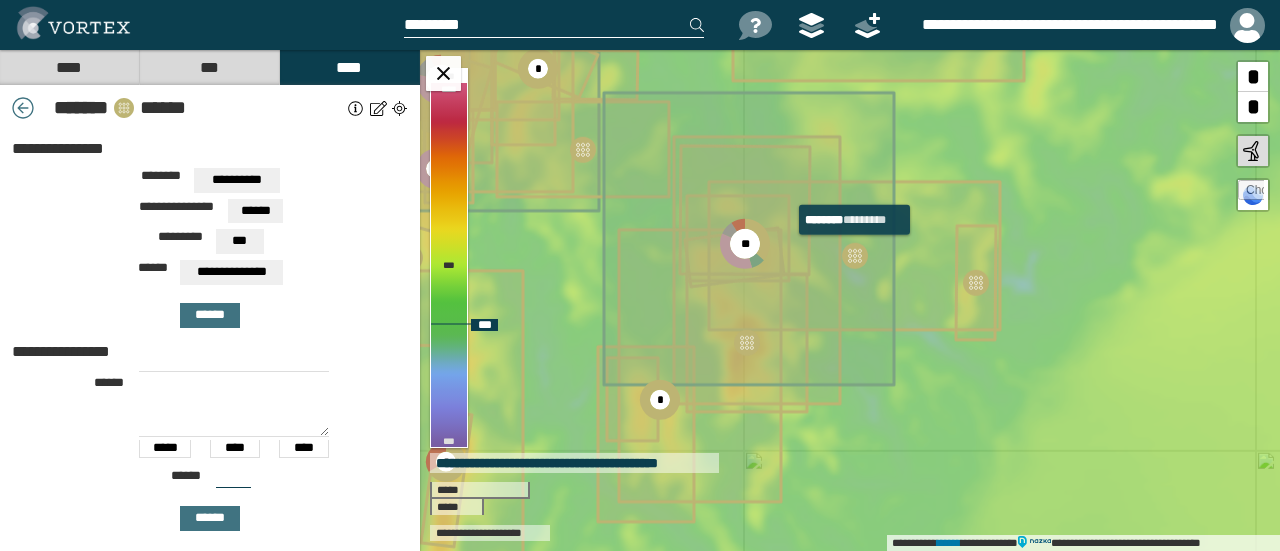 click at bounding box center [855, 256] 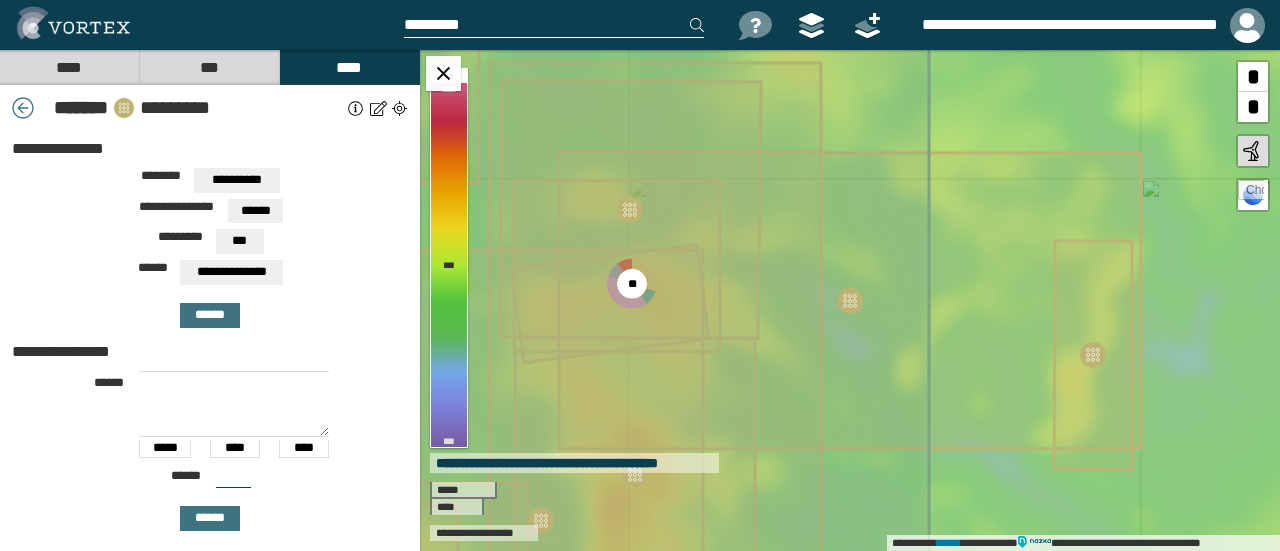 type on "***" 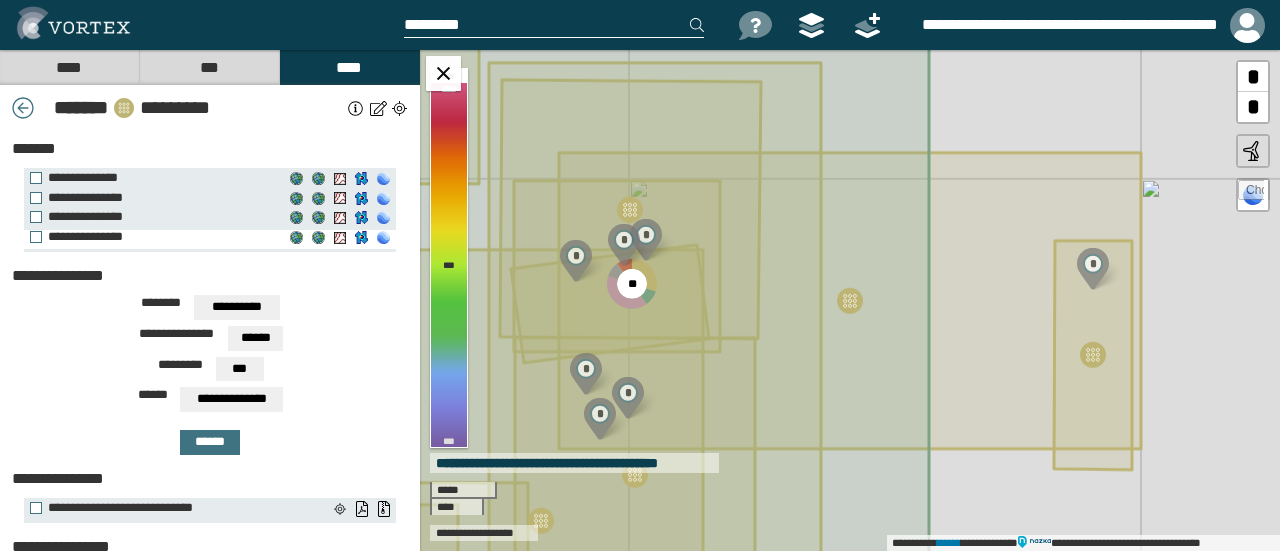 click on "**********" at bounding box center (157, 240) 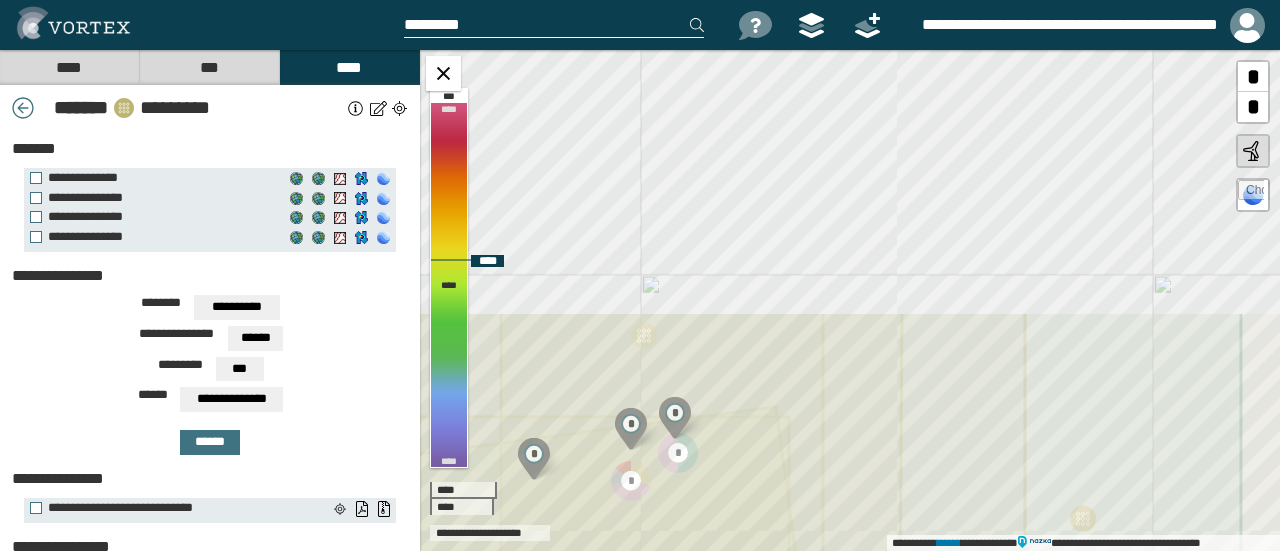 drag, startPoint x: 772, startPoint y: 196, endPoint x: 750, endPoint y: 514, distance: 318.7601 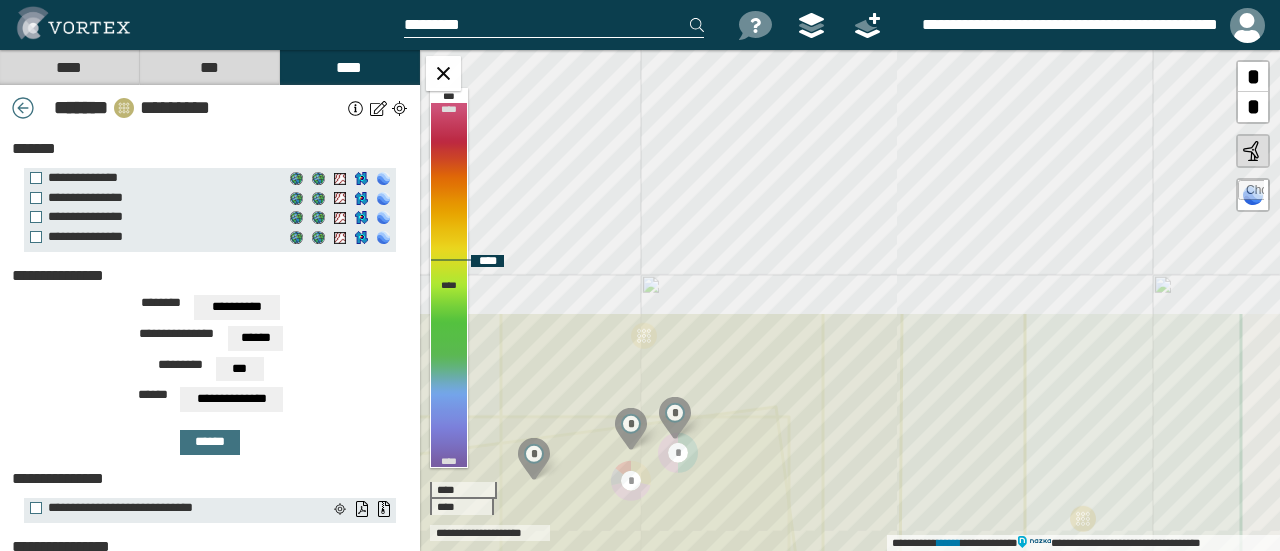 click 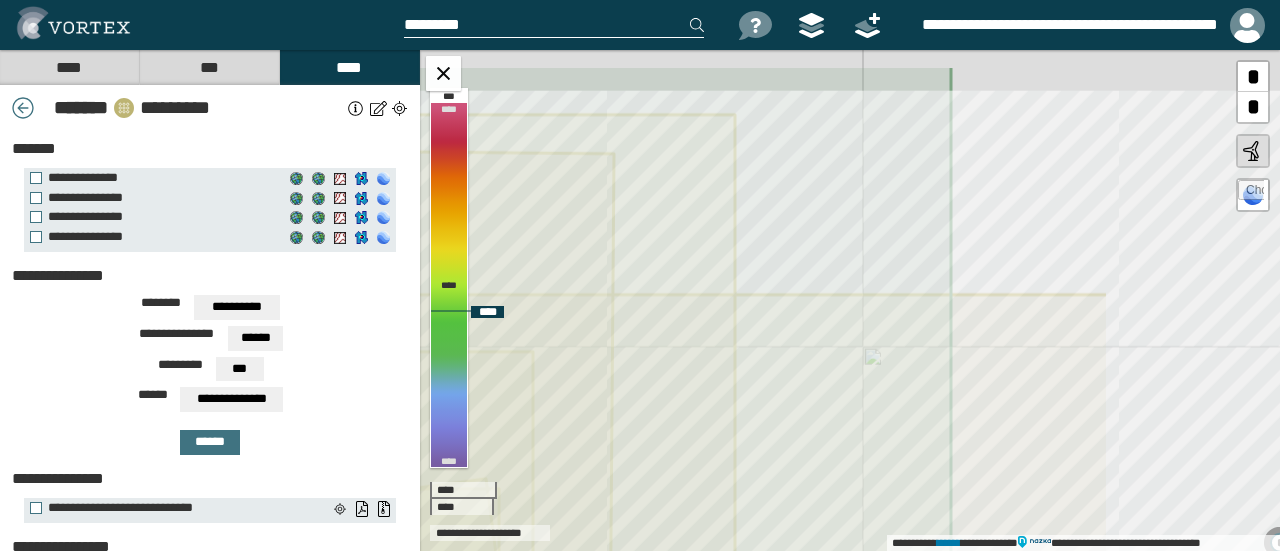 drag, startPoint x: 891, startPoint y: 338, endPoint x: 631, endPoint y: 406, distance: 268.74524 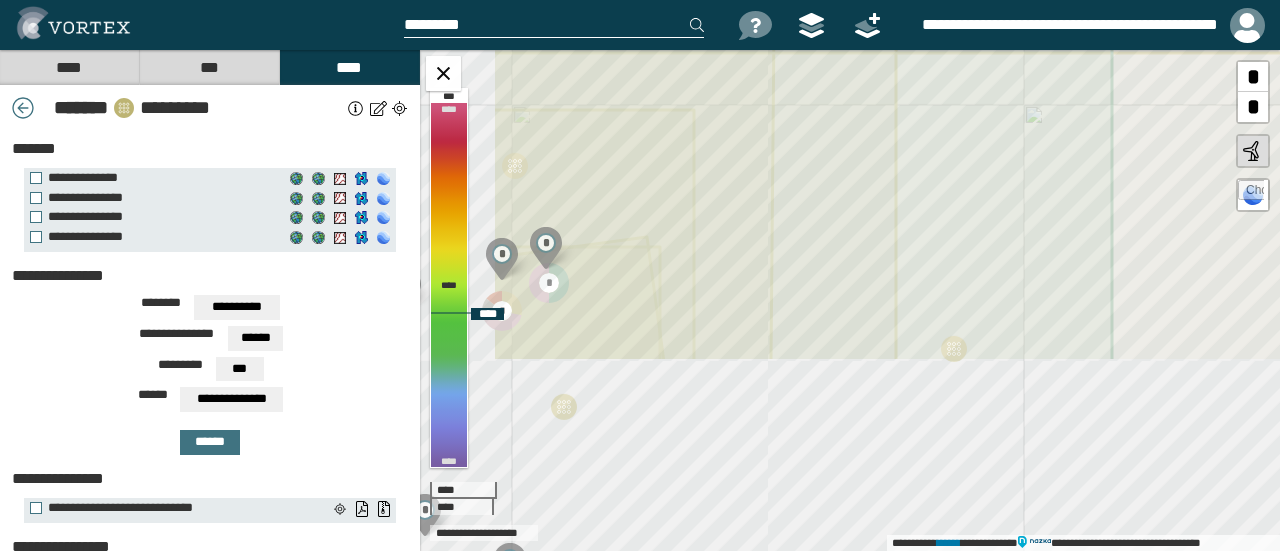 drag, startPoint x: 684, startPoint y: 431, endPoint x: 845, endPoint y: 195, distance: 285.6869 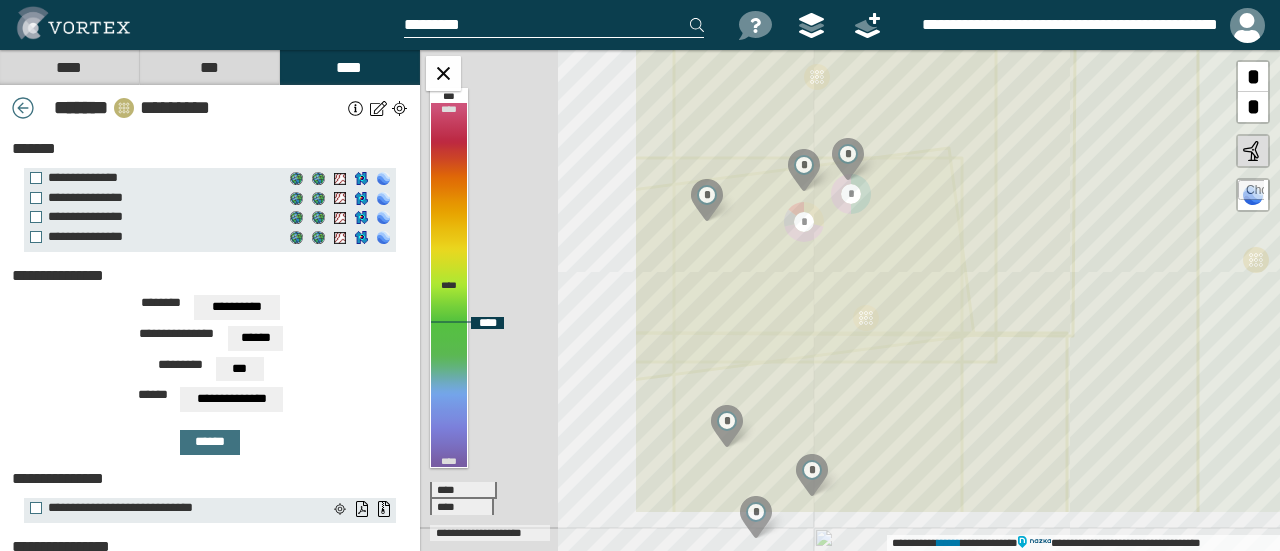 drag, startPoint x: 805, startPoint y: 267, endPoint x: 1013, endPoint y: 210, distance: 215.66873 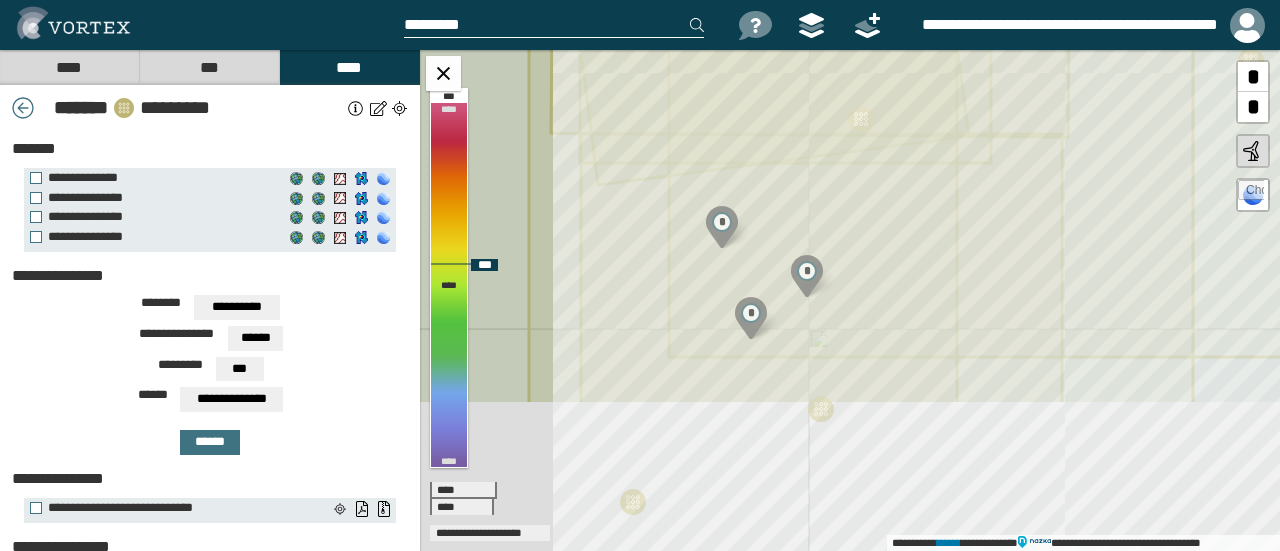 drag, startPoint x: 919, startPoint y: 351, endPoint x: 914, endPoint y: 152, distance: 199.0628 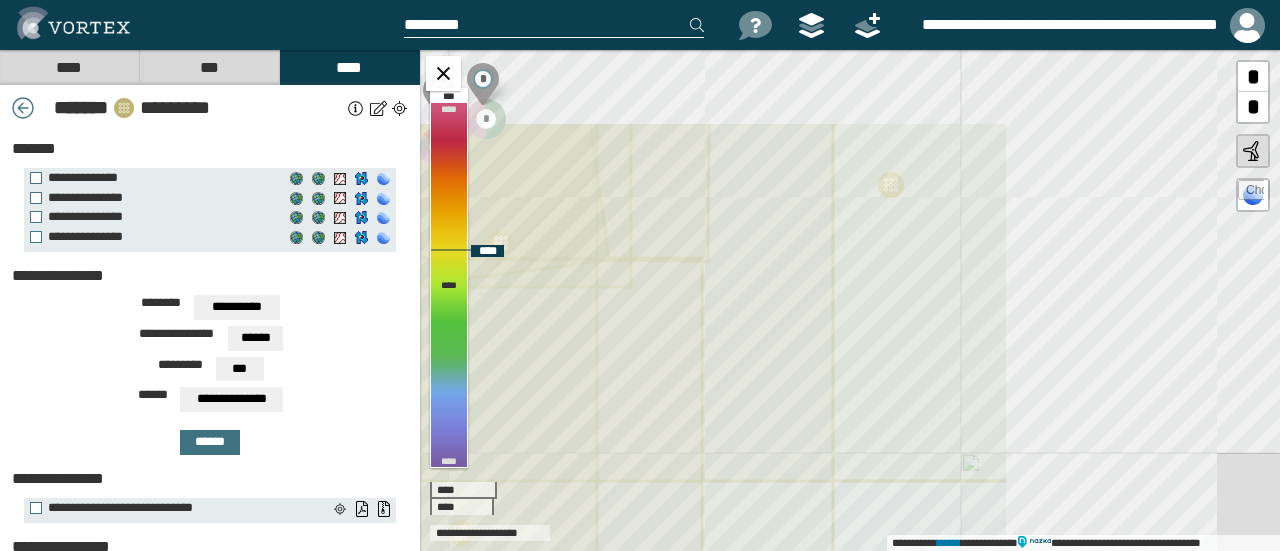 drag, startPoint x: 912, startPoint y: 192, endPoint x: 535, endPoint y: 280, distance: 387.13434 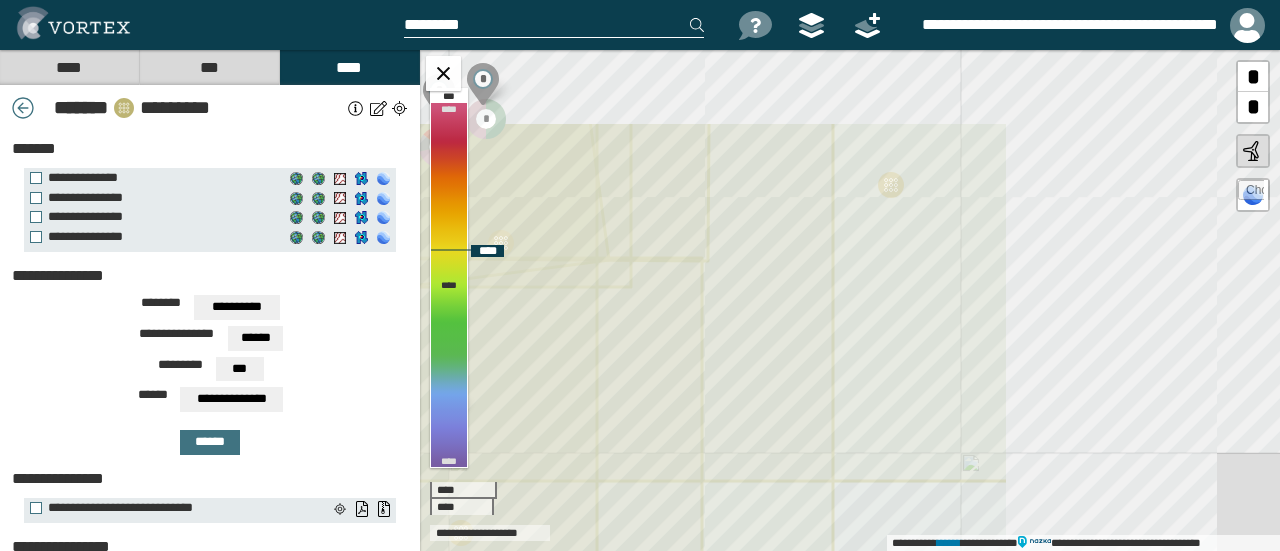 click 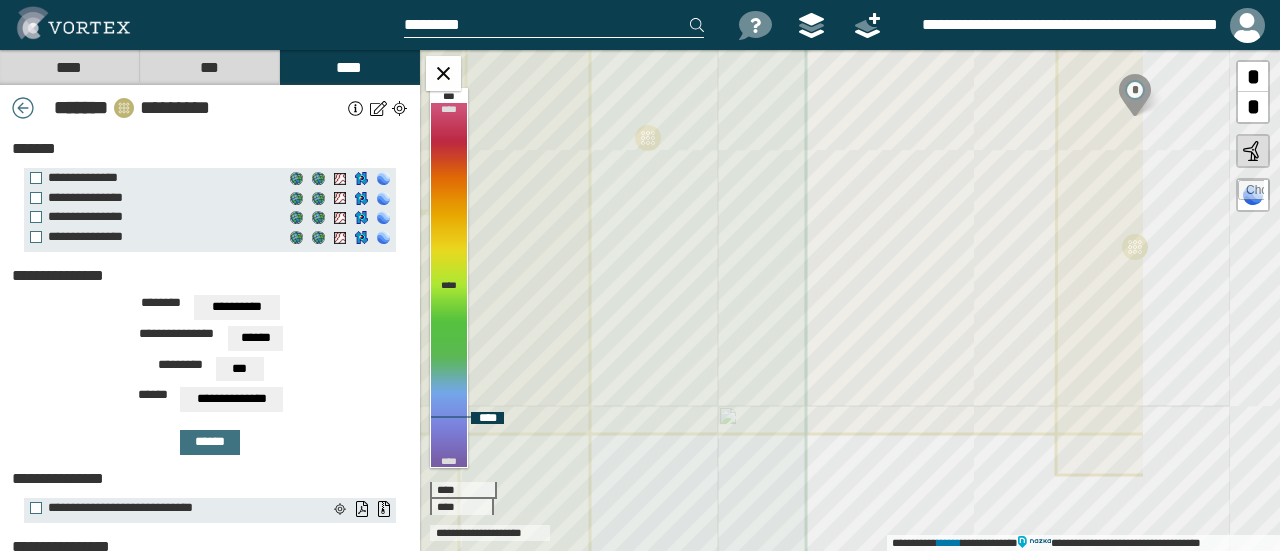 drag, startPoint x: 858, startPoint y: 253, endPoint x: 635, endPoint y: 221, distance: 225.28427 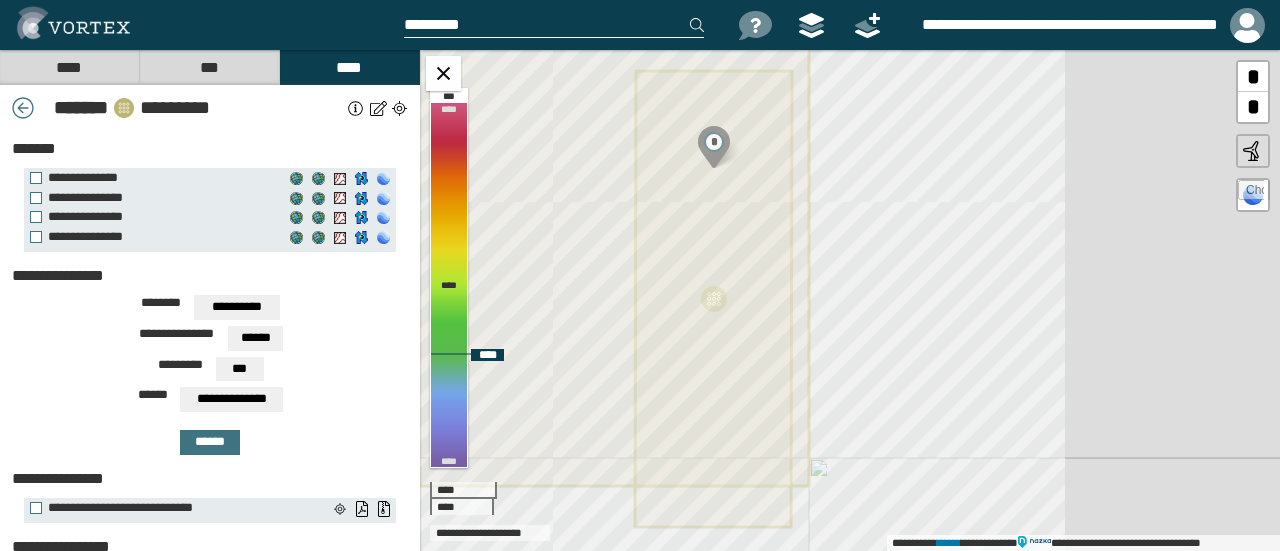 drag, startPoint x: 788, startPoint y: 235, endPoint x: 676, endPoint y: 261, distance: 114.97826 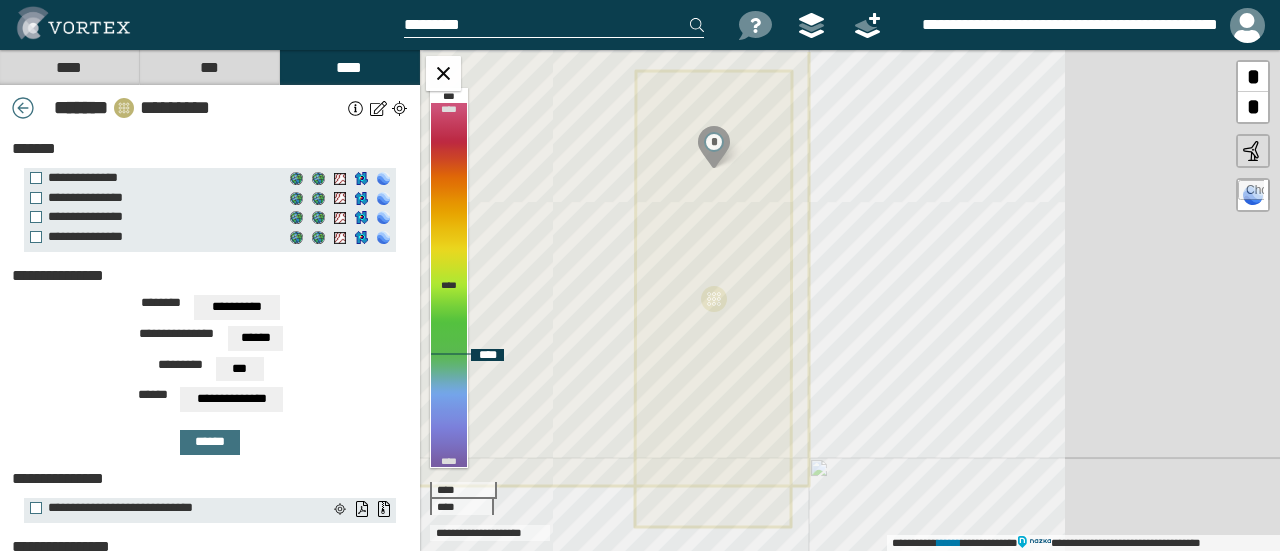 click 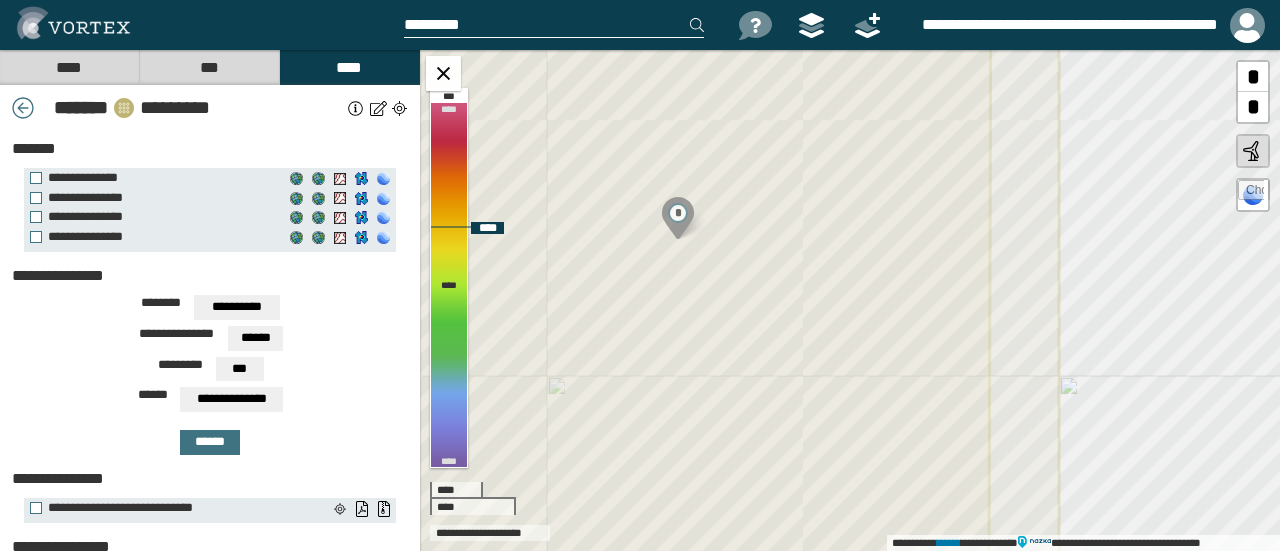 drag, startPoint x: 671, startPoint y: 322, endPoint x: 780, endPoint y: 71, distance: 273.64575 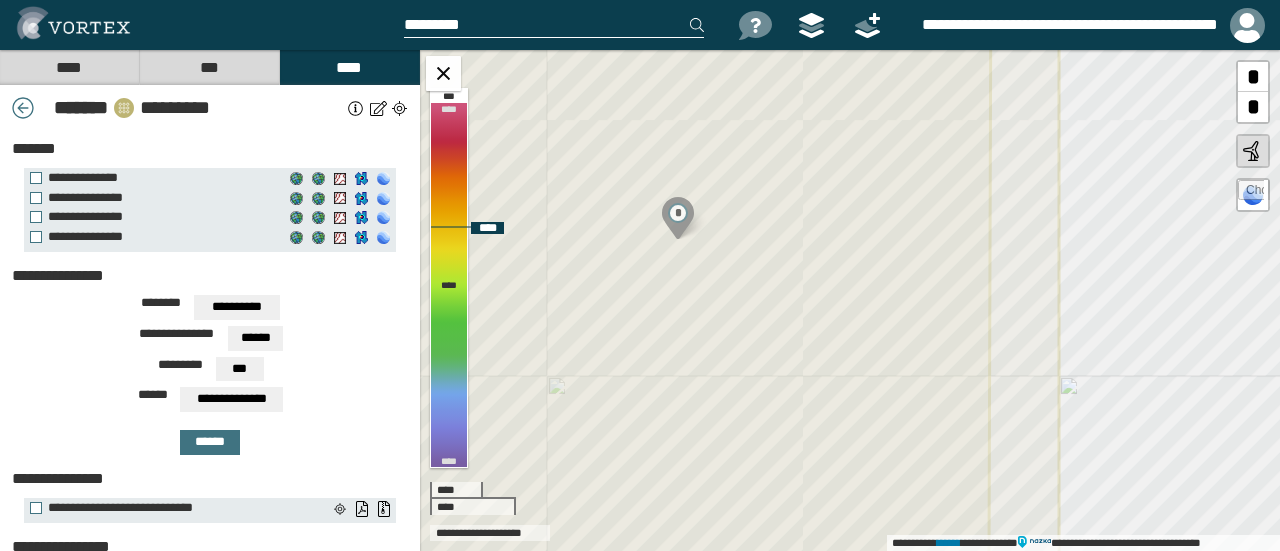 click 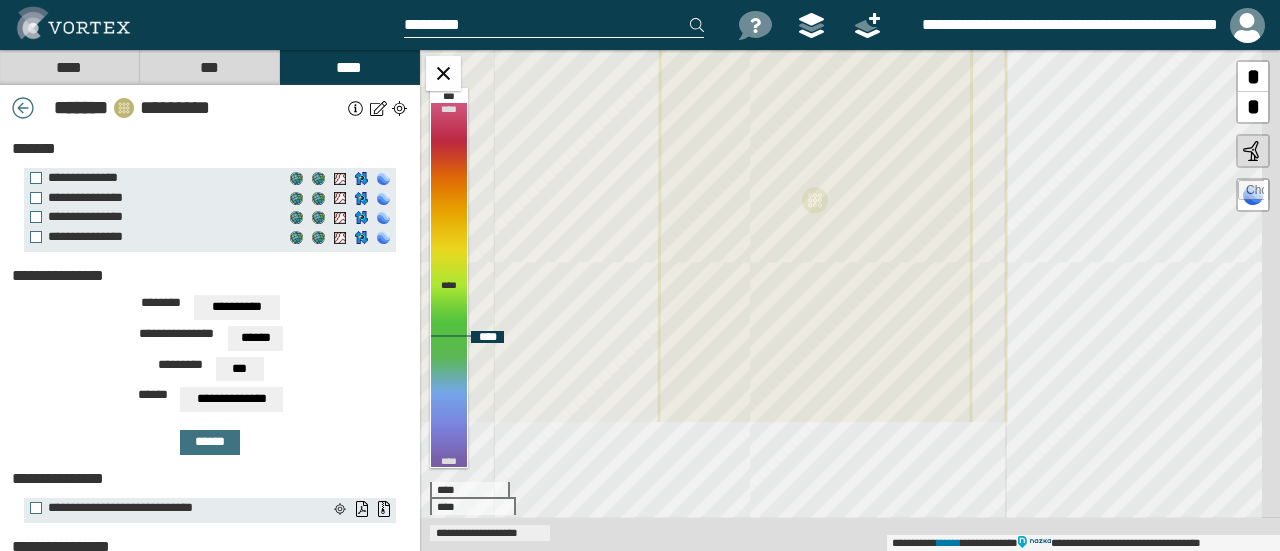 drag, startPoint x: 700, startPoint y: 285, endPoint x: 752, endPoint y: 121, distance: 172.04651 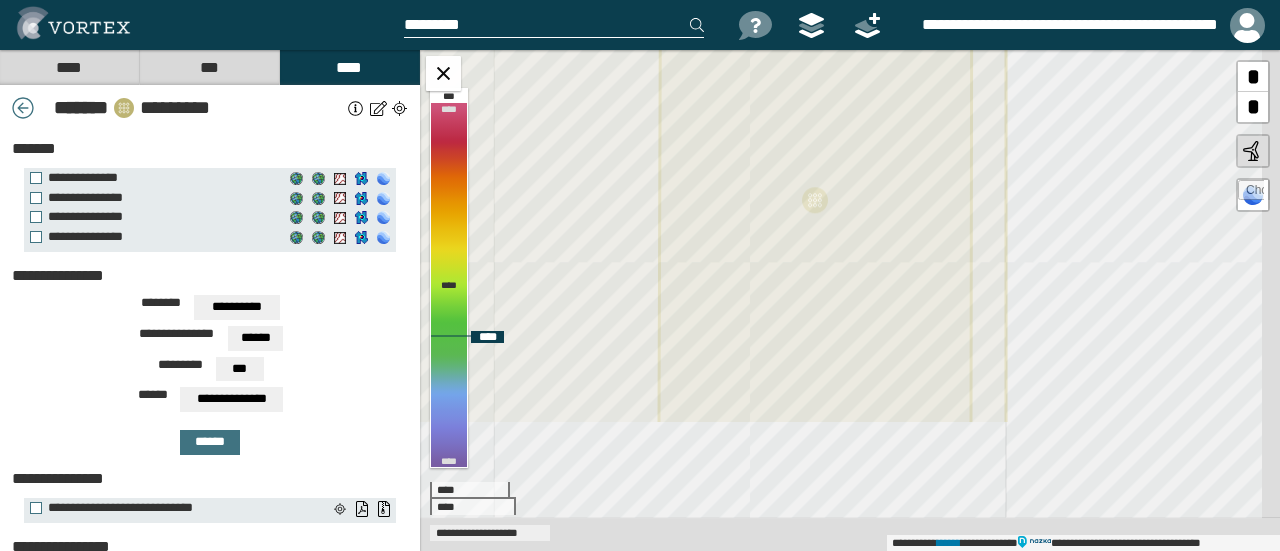 click 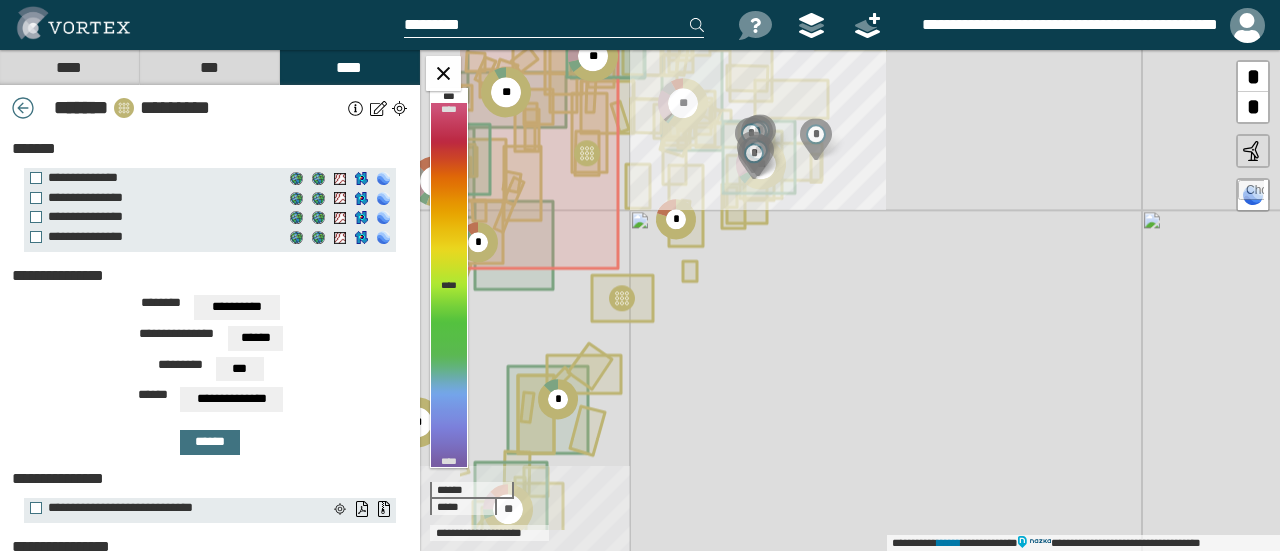 drag, startPoint x: 606, startPoint y: 341, endPoint x: 713, endPoint y: 369, distance: 110.60289 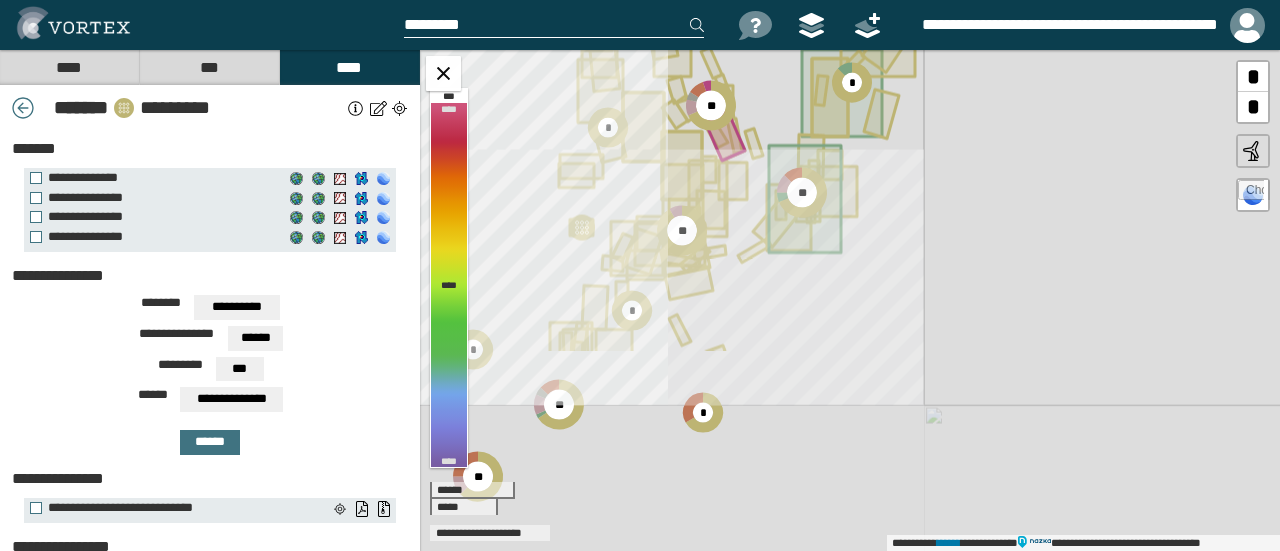 drag, startPoint x: 888, startPoint y: 140, endPoint x: 913, endPoint y: 111, distance: 38.28838 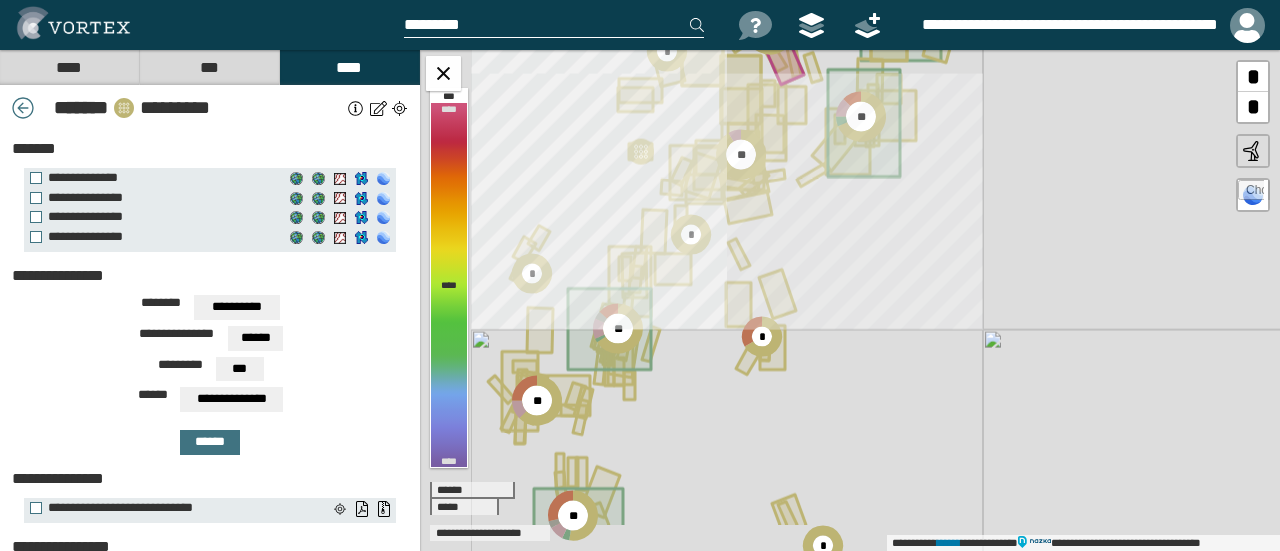 drag, startPoint x: 796, startPoint y: 323, endPoint x: 826, endPoint y: 291, distance: 43.863426 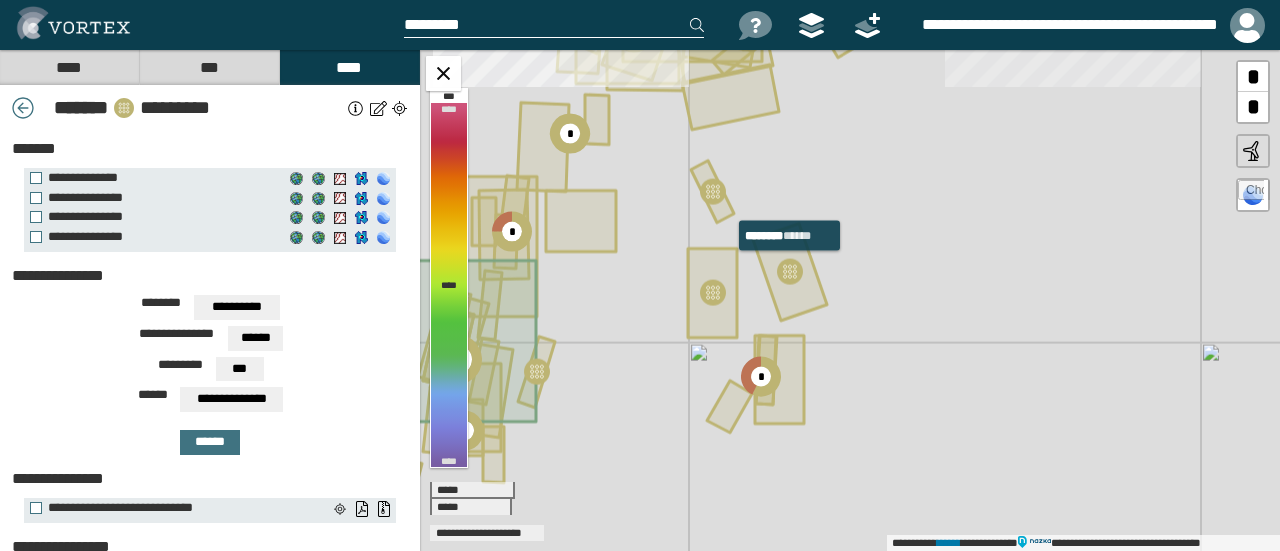 click at bounding box center (790, 272) 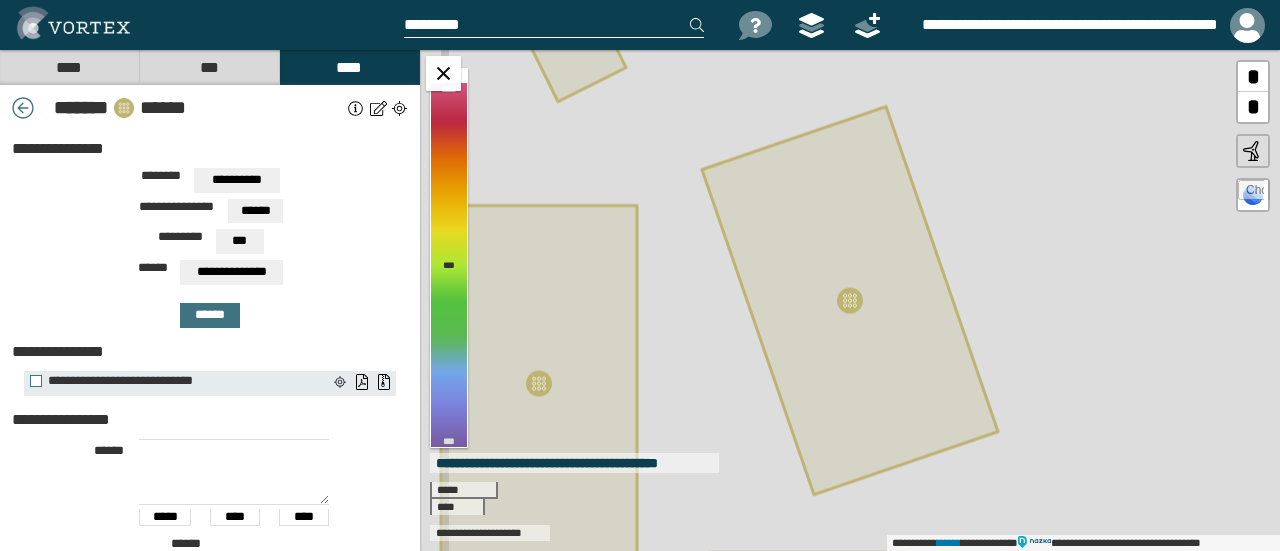 type on "***" 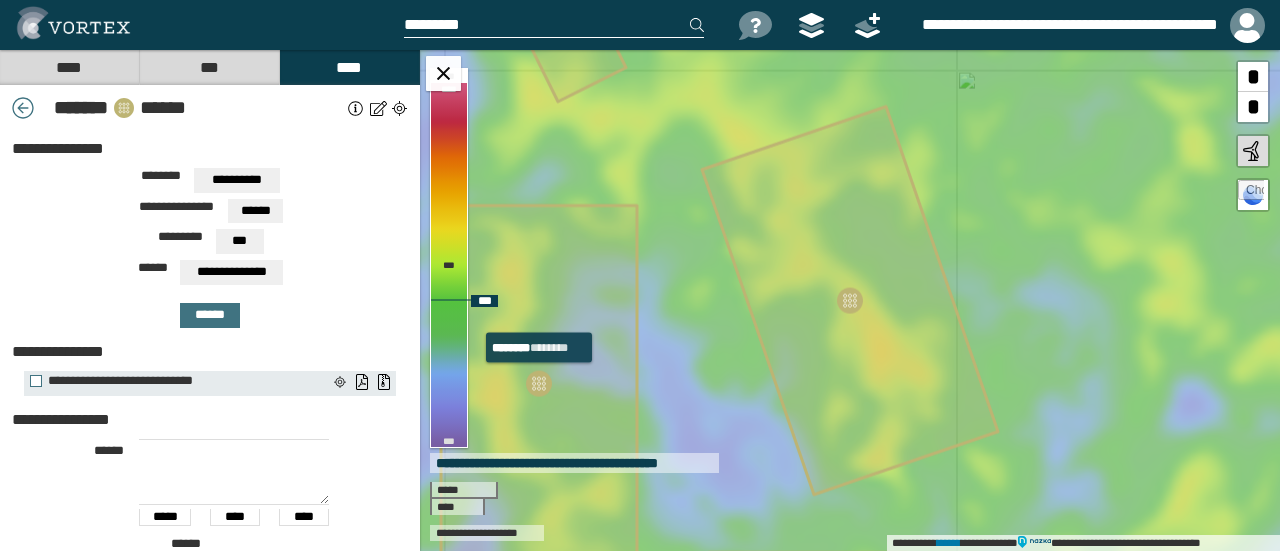 click at bounding box center (539, 384) 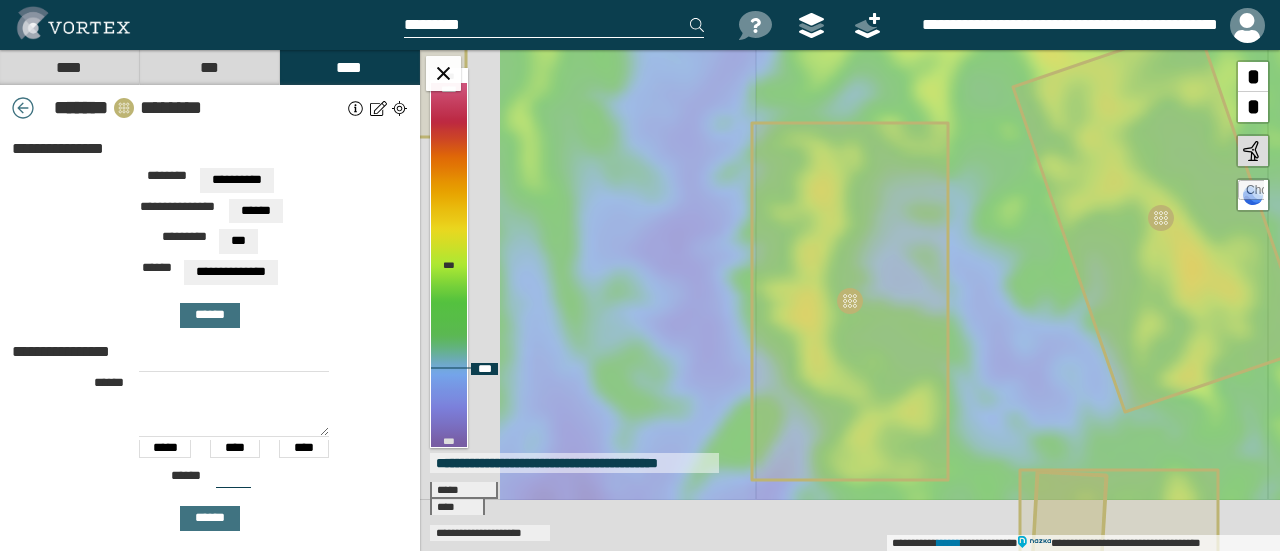 type on "***" 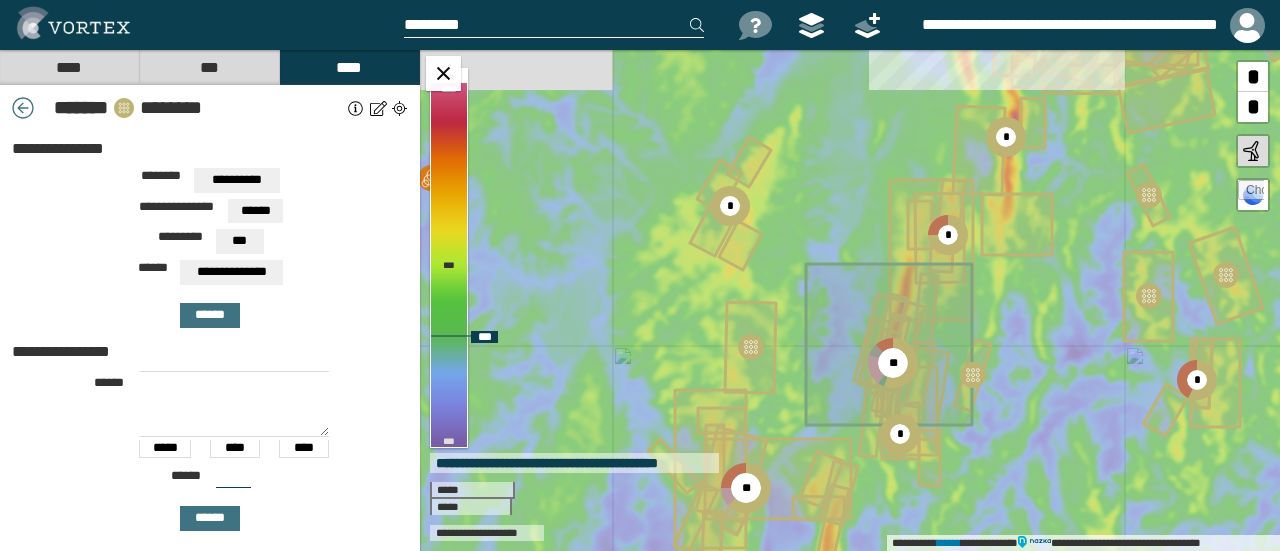 drag, startPoint x: 813, startPoint y: 268, endPoint x: 1083, endPoint y: 257, distance: 270.22397 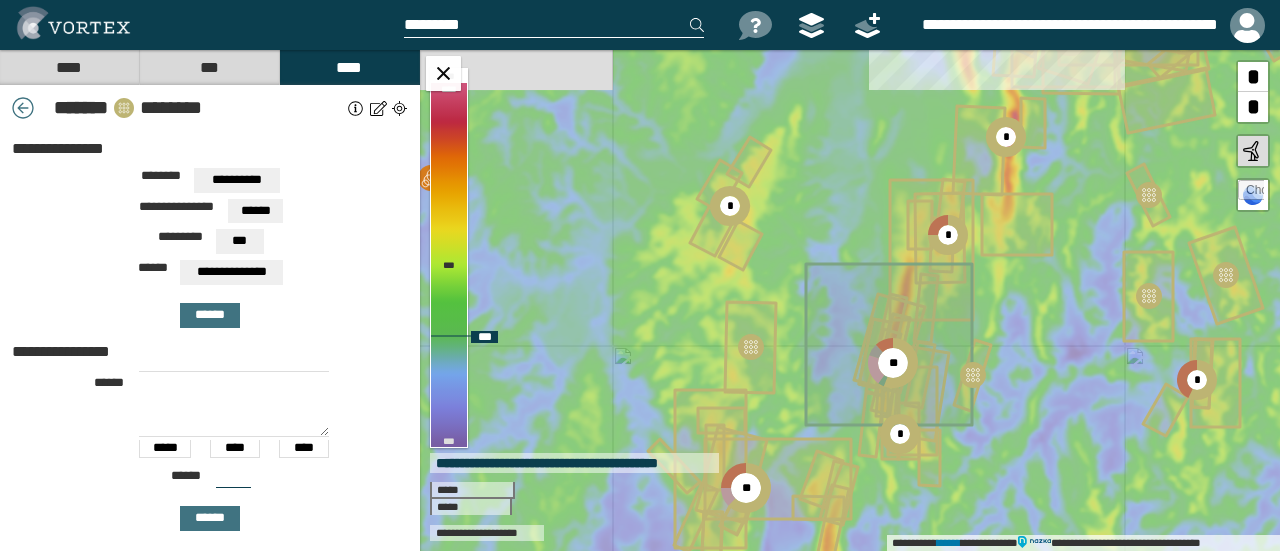 click on "**********" at bounding box center (850, 300) 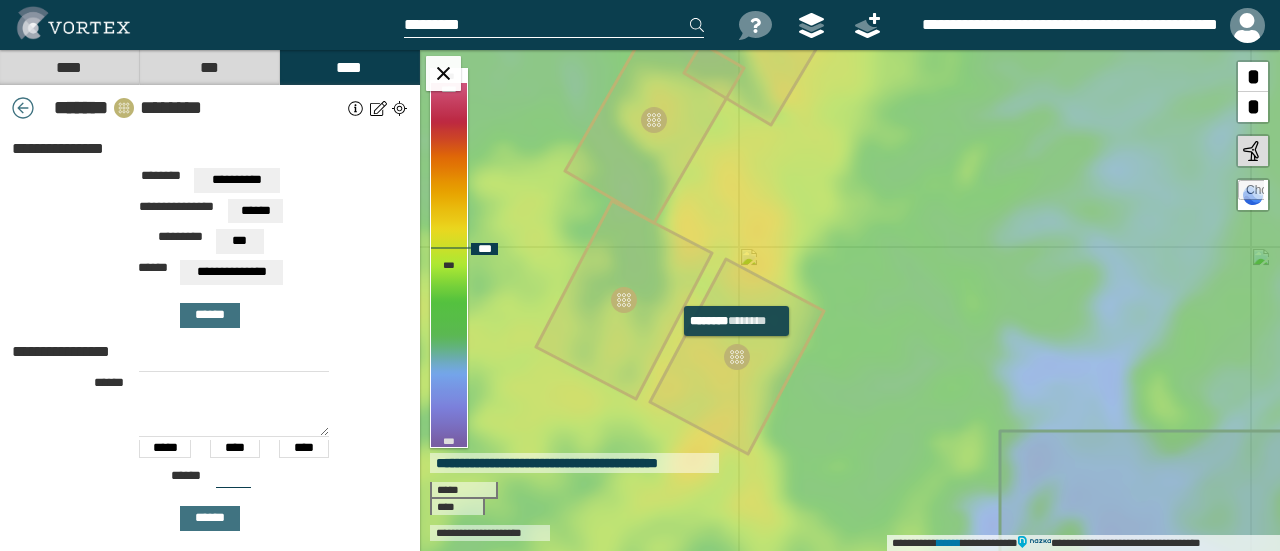 click at bounding box center [737, 357] 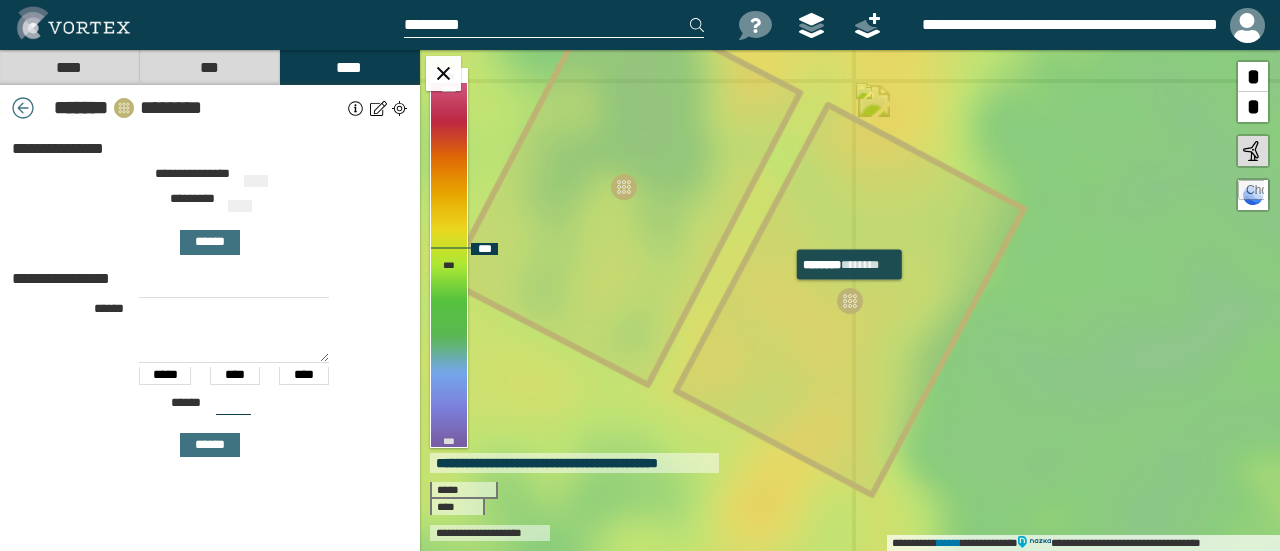 type on "***" 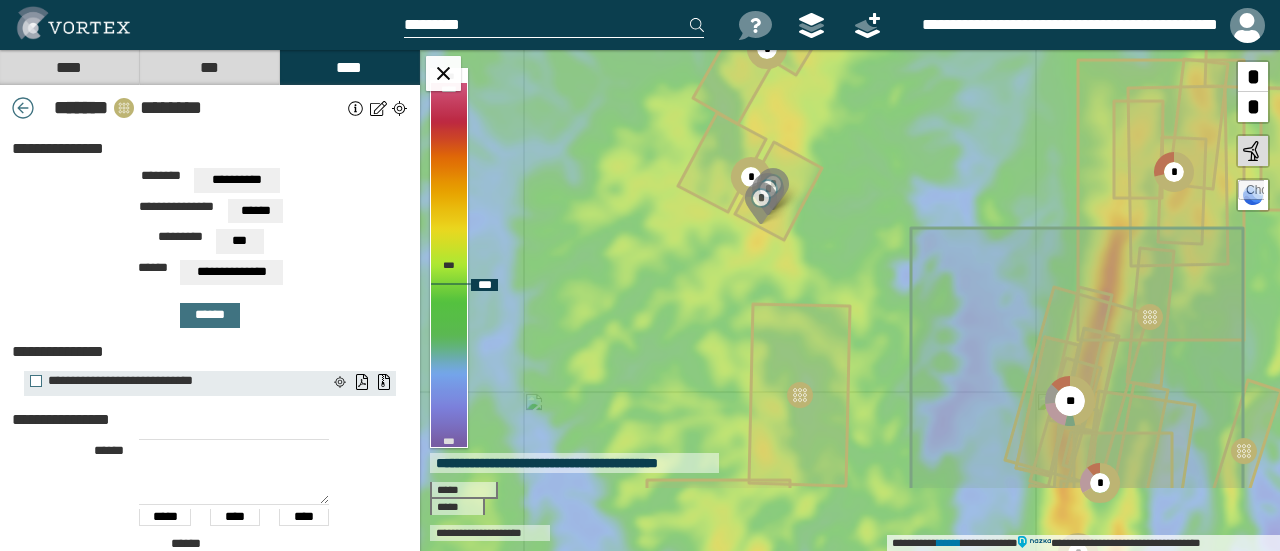 drag, startPoint x: 768, startPoint y: 244, endPoint x: 821, endPoint y: 131, distance: 124.81186 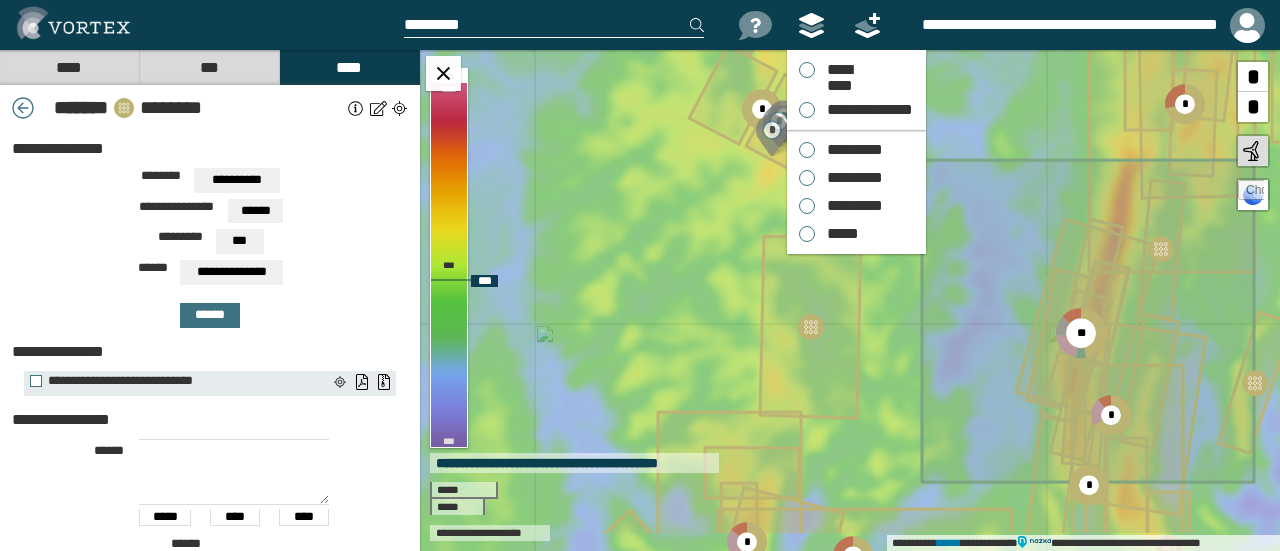 drag, startPoint x: 806, startPoint y: 204, endPoint x: 827, endPoint y: 44, distance: 161.37224 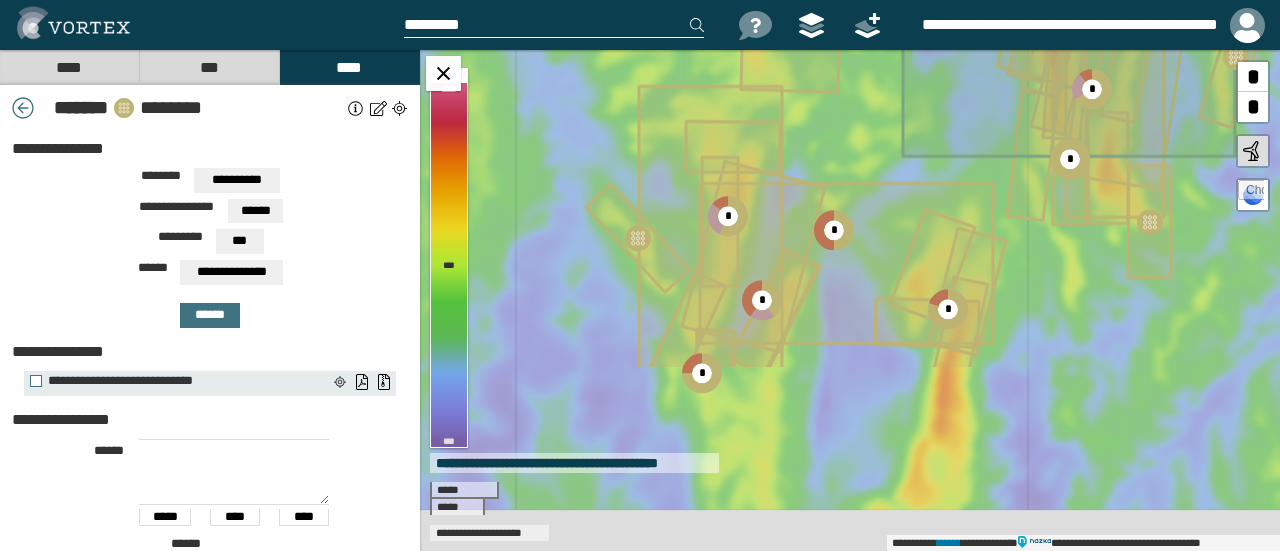 drag, startPoint x: 741, startPoint y: 269, endPoint x: 712, endPoint y: 35, distance: 235.79016 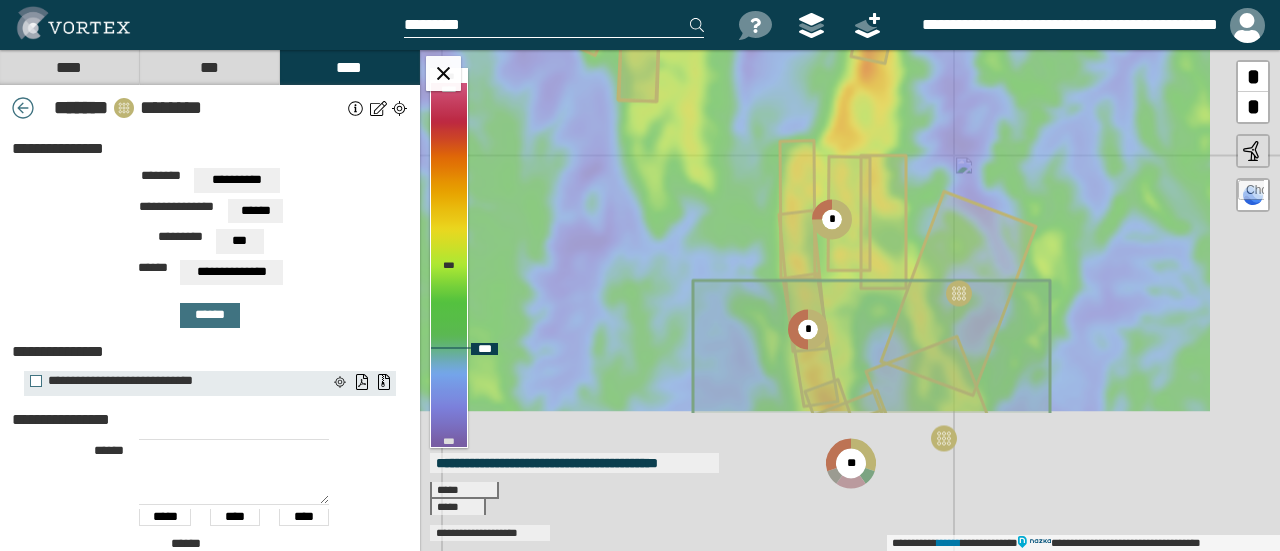drag, startPoint x: 786, startPoint y: 341, endPoint x: 751, endPoint y: 120, distance: 223.75433 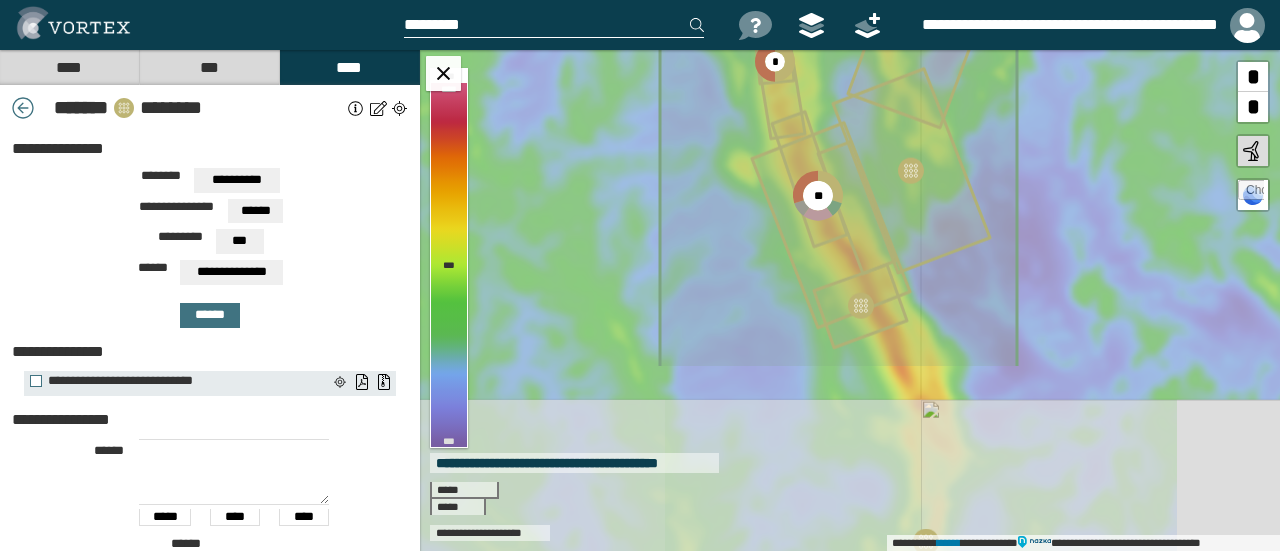 drag, startPoint x: 742, startPoint y: 208, endPoint x: 716, endPoint y: -36, distance: 245.38133 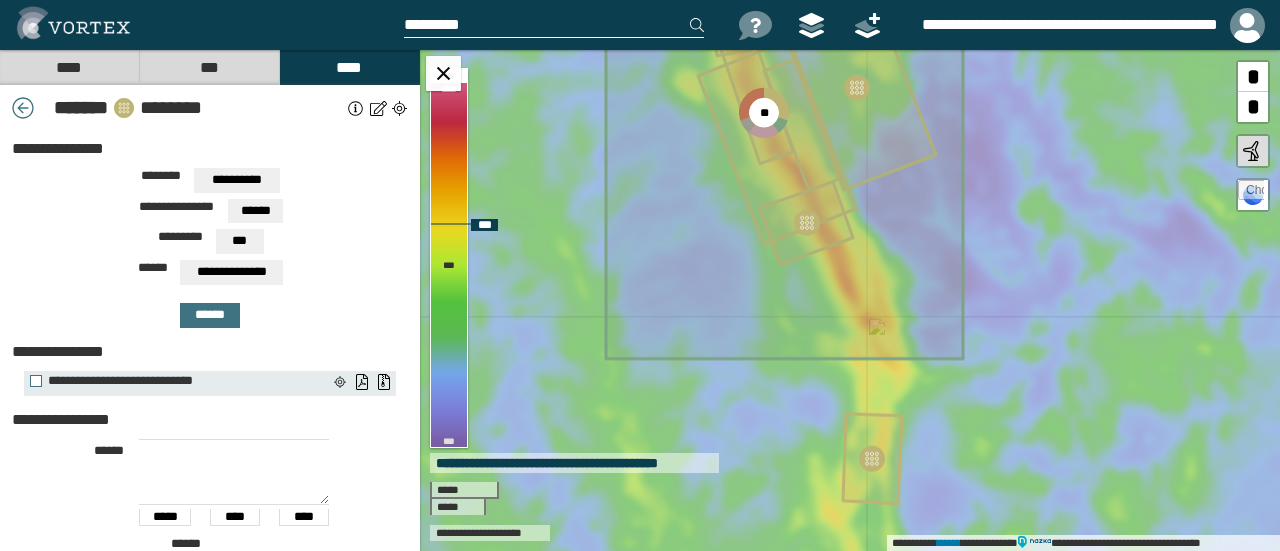 drag, startPoint x: 955, startPoint y: 435, endPoint x: 894, endPoint y: 353, distance: 102.20078 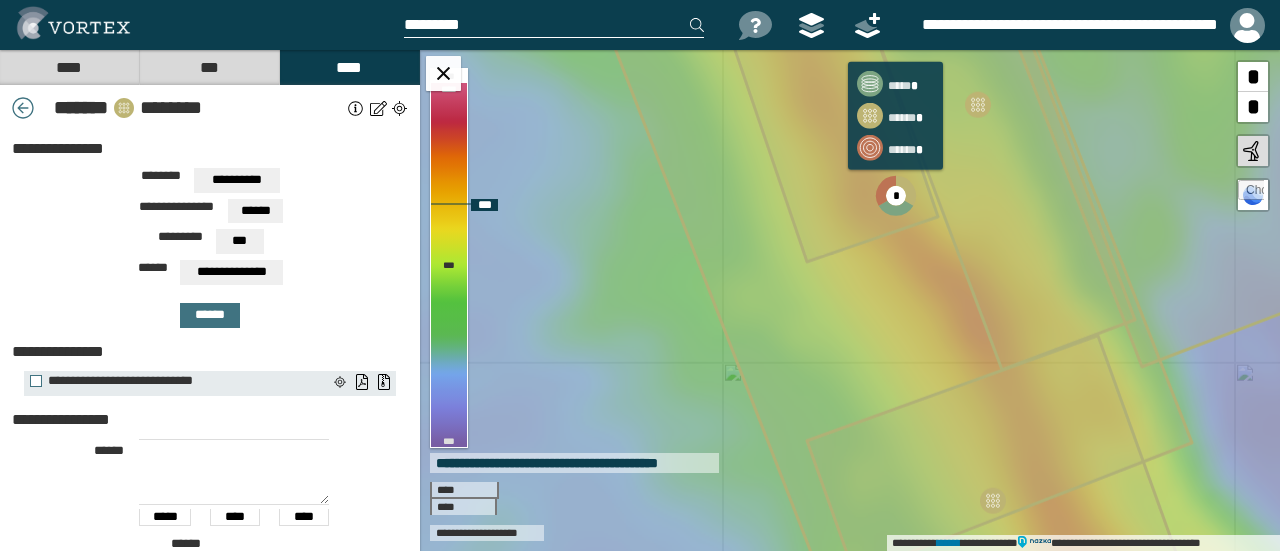 click 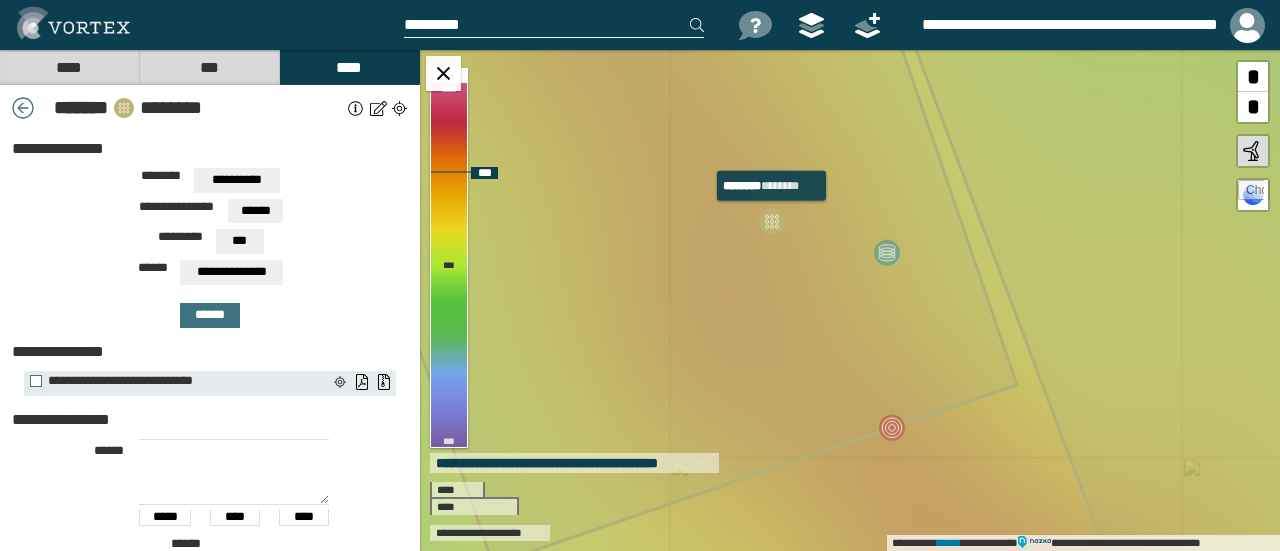 click at bounding box center (772, 222) 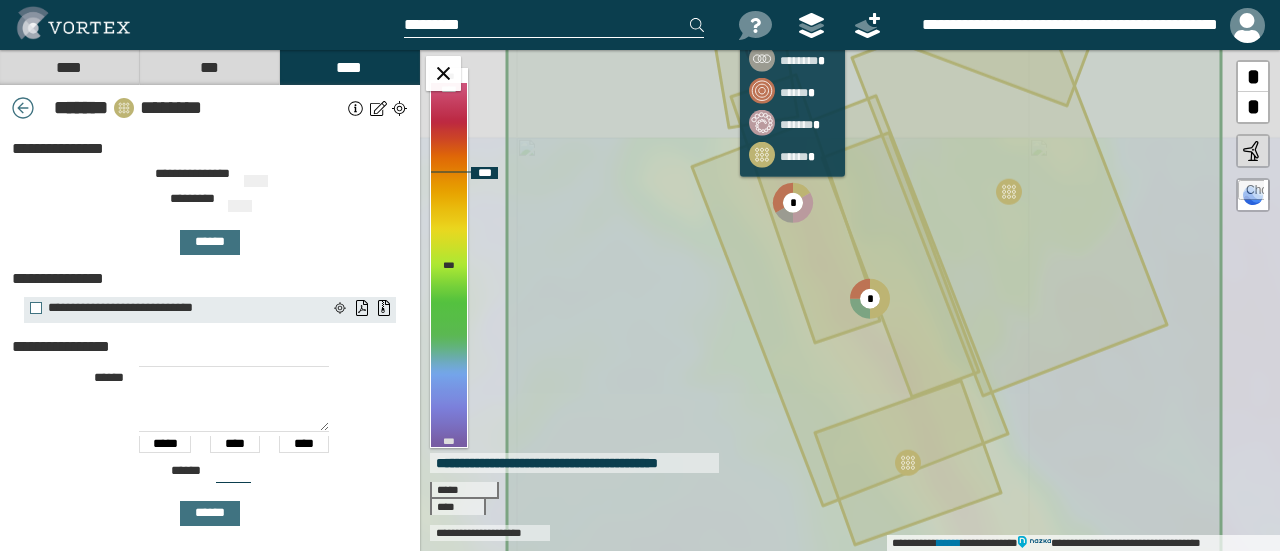 type on "***" 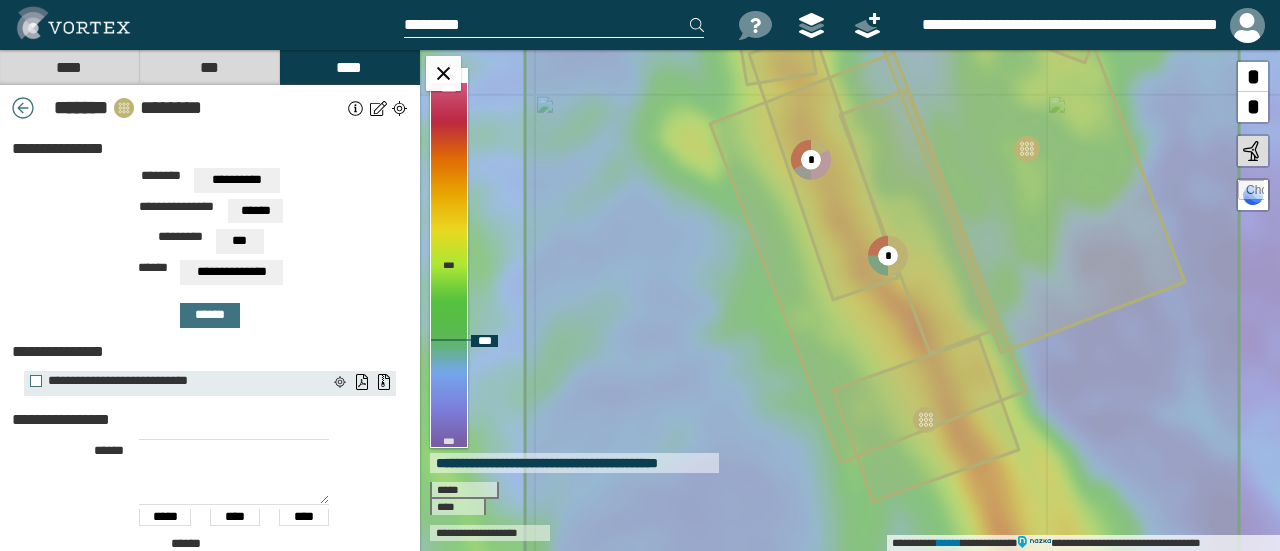 drag, startPoint x: 1004, startPoint y: 269, endPoint x: 1028, endPoint y: 195, distance: 77.7946 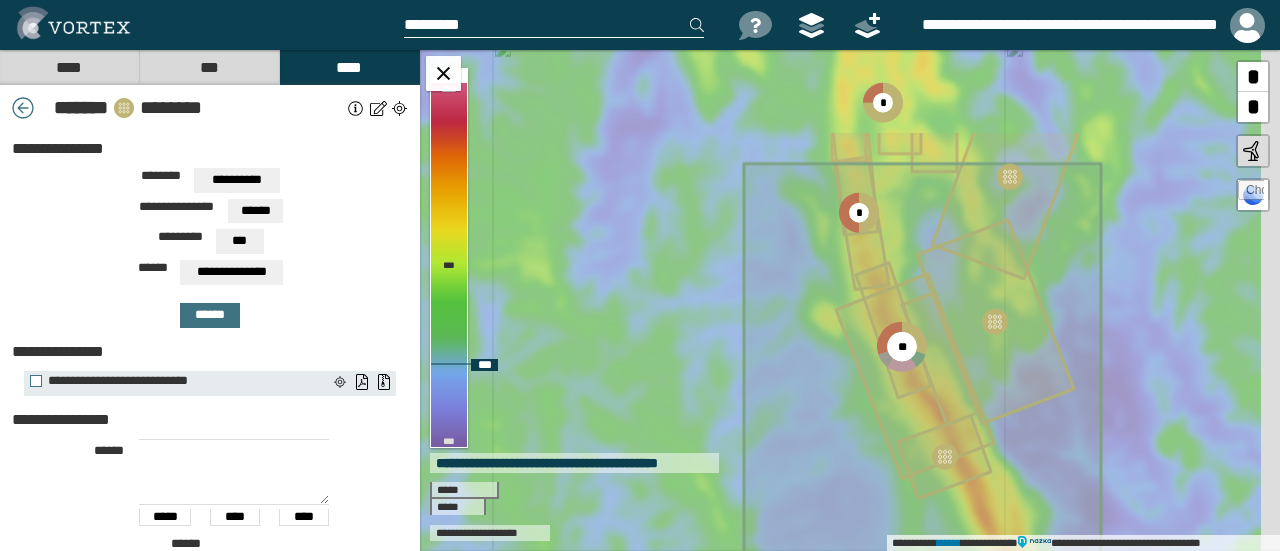 drag, startPoint x: 868, startPoint y: 318, endPoint x: 790, endPoint y: 401, distance: 113.89908 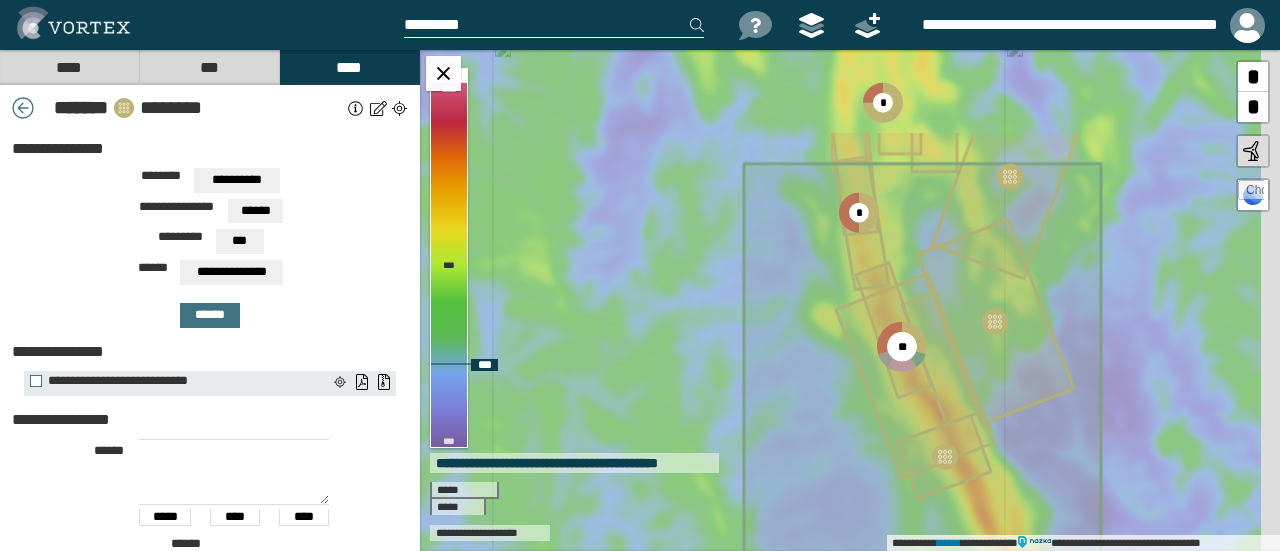 click 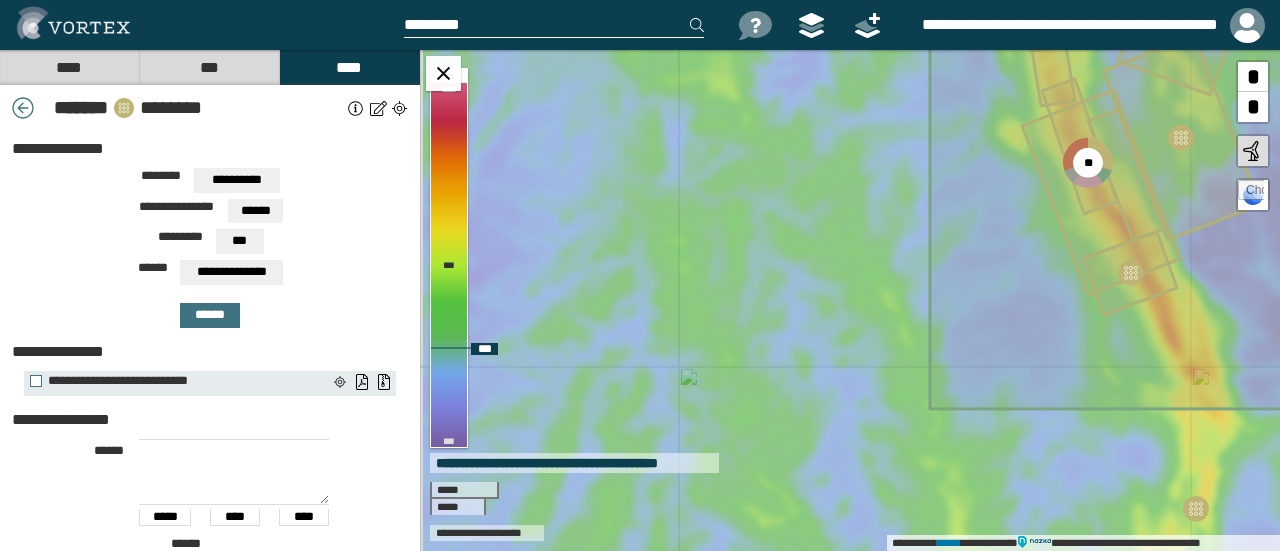 drag, startPoint x: 874, startPoint y: 234, endPoint x: 921, endPoint y: 203, distance: 56.302753 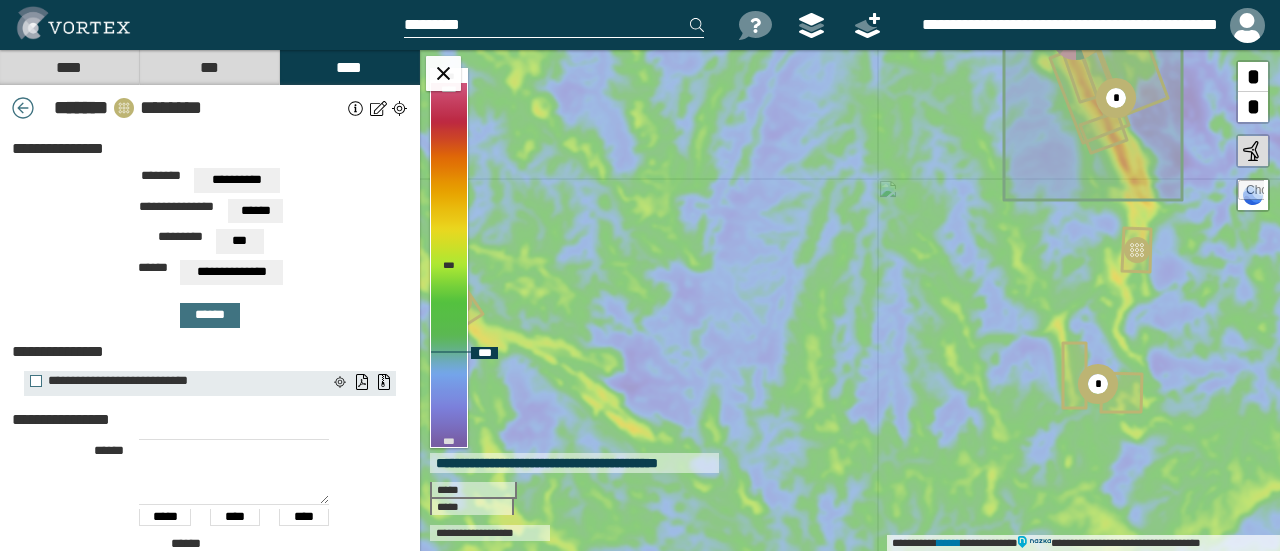 drag, startPoint x: 794, startPoint y: 177, endPoint x: 814, endPoint y: 123, distance: 57.58472 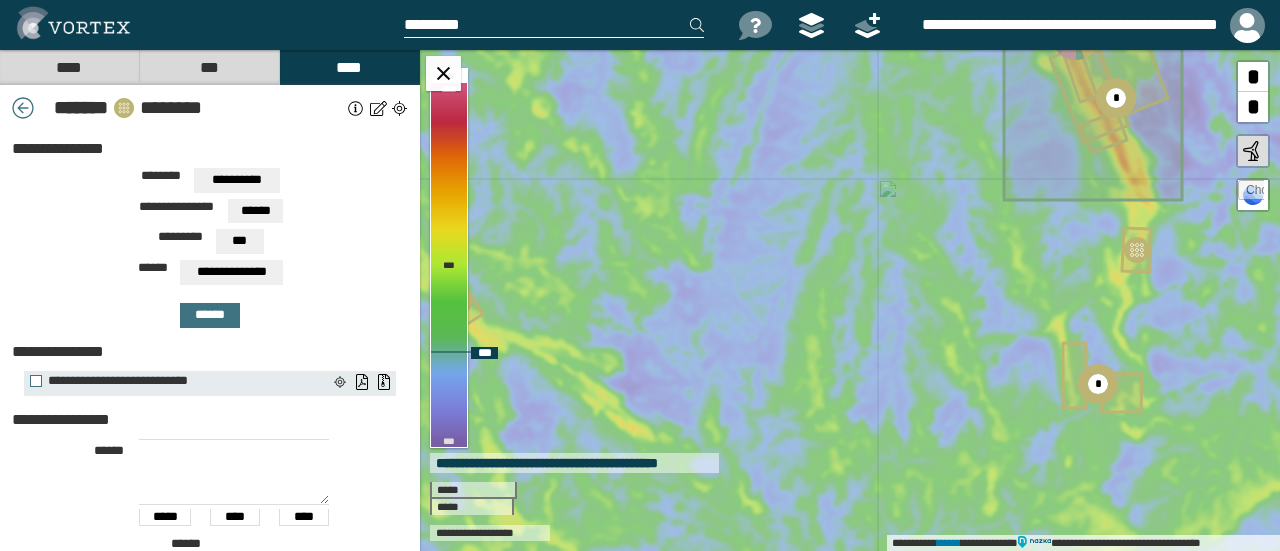 click on "**********" at bounding box center (850, 300) 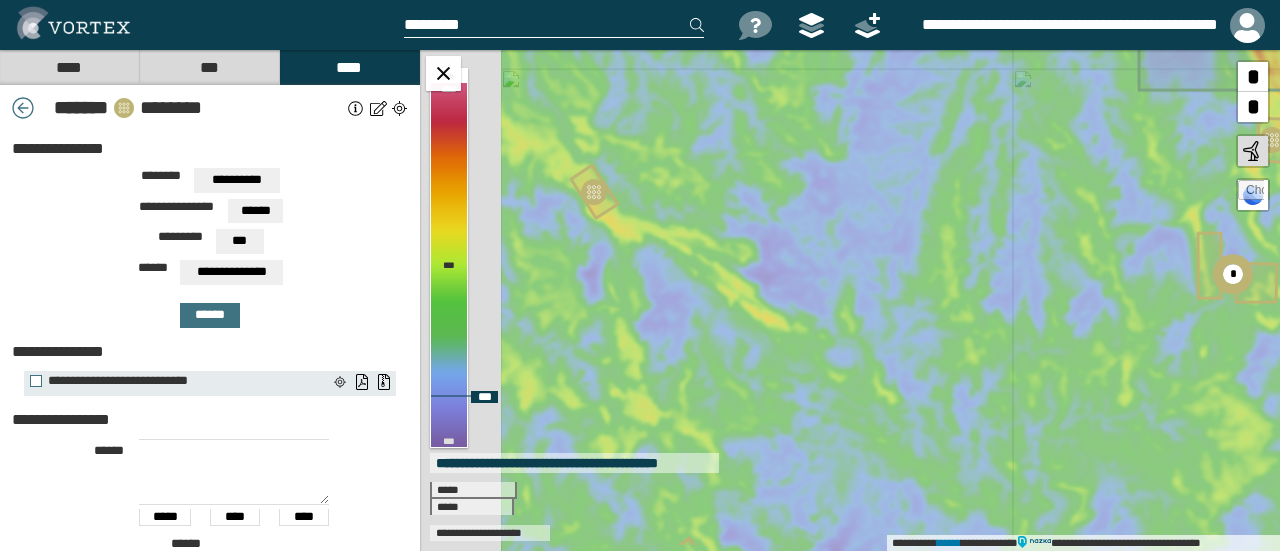 drag, startPoint x: 740, startPoint y: 246, endPoint x: 917, endPoint y: 165, distance: 194.65353 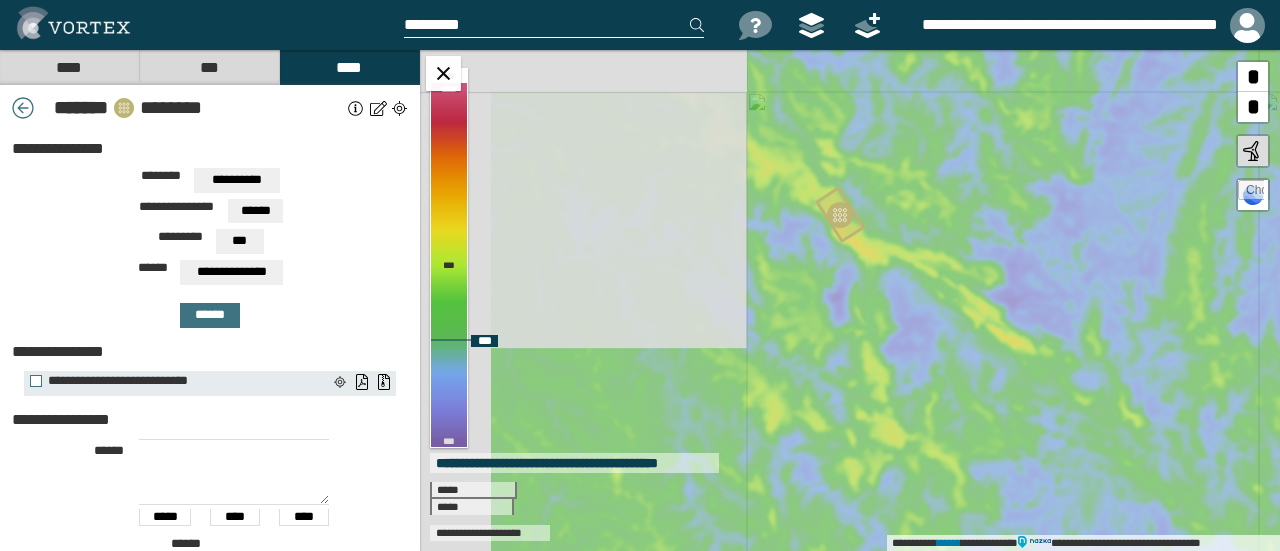 drag, startPoint x: 687, startPoint y: 221, endPoint x: 818, endPoint y: 270, distance: 139.86423 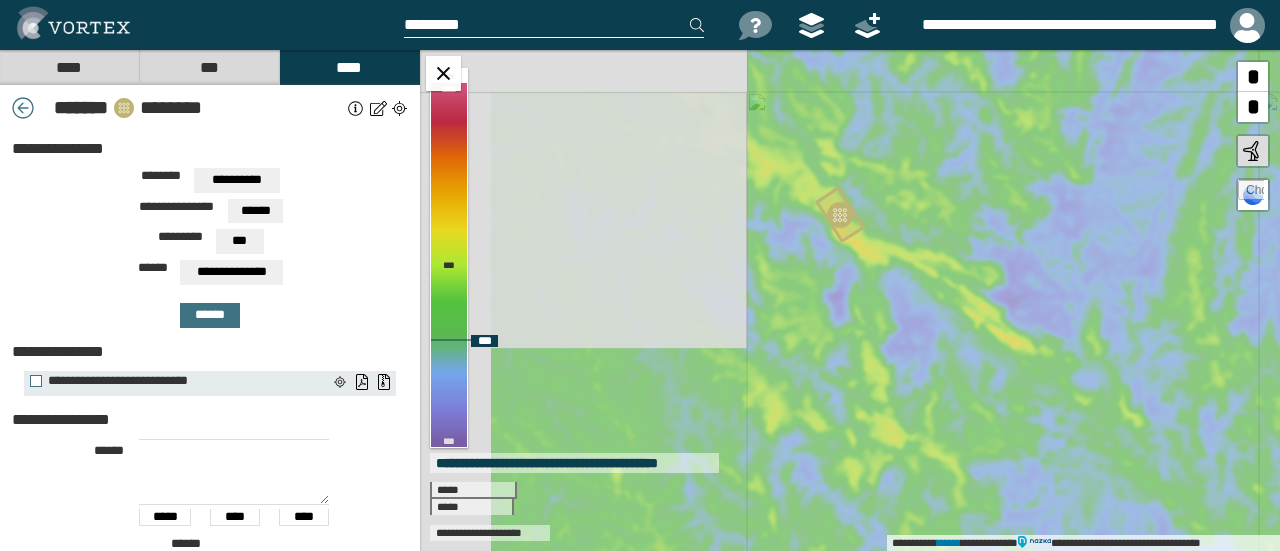 click on "**********" at bounding box center [850, 300] 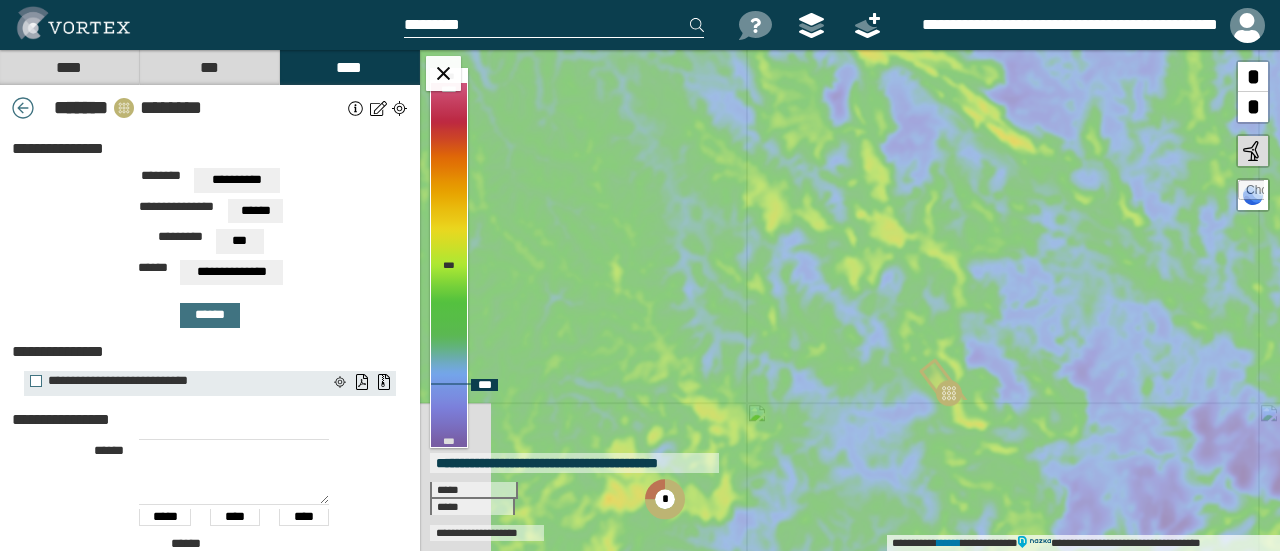 drag, startPoint x: 835, startPoint y: 319, endPoint x: 835, endPoint y: 118, distance: 201 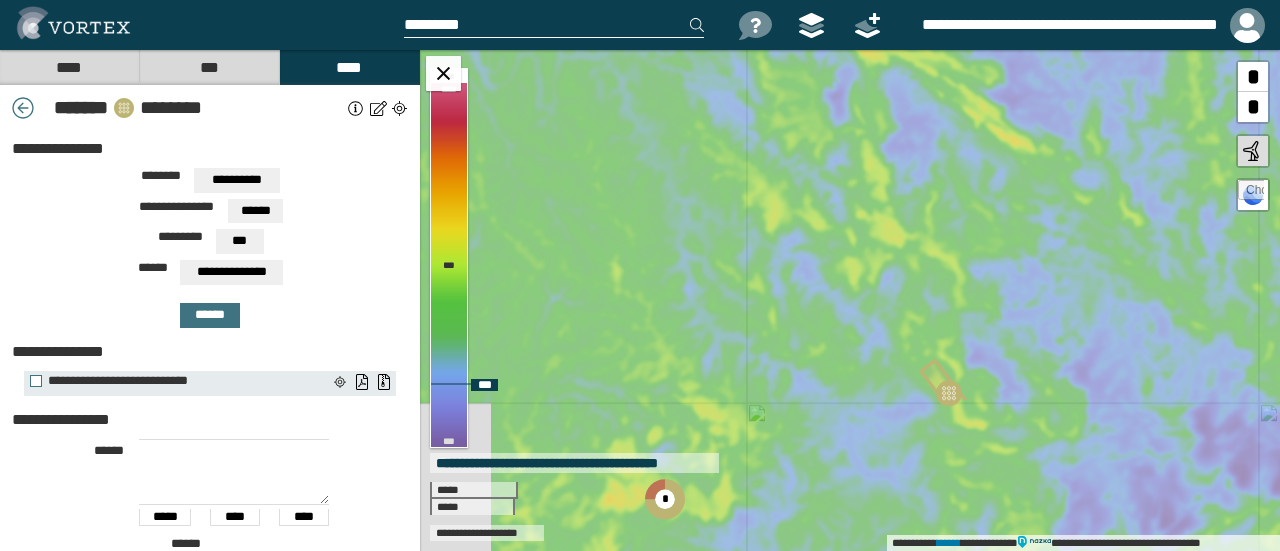 click on "**********" at bounding box center (850, 300) 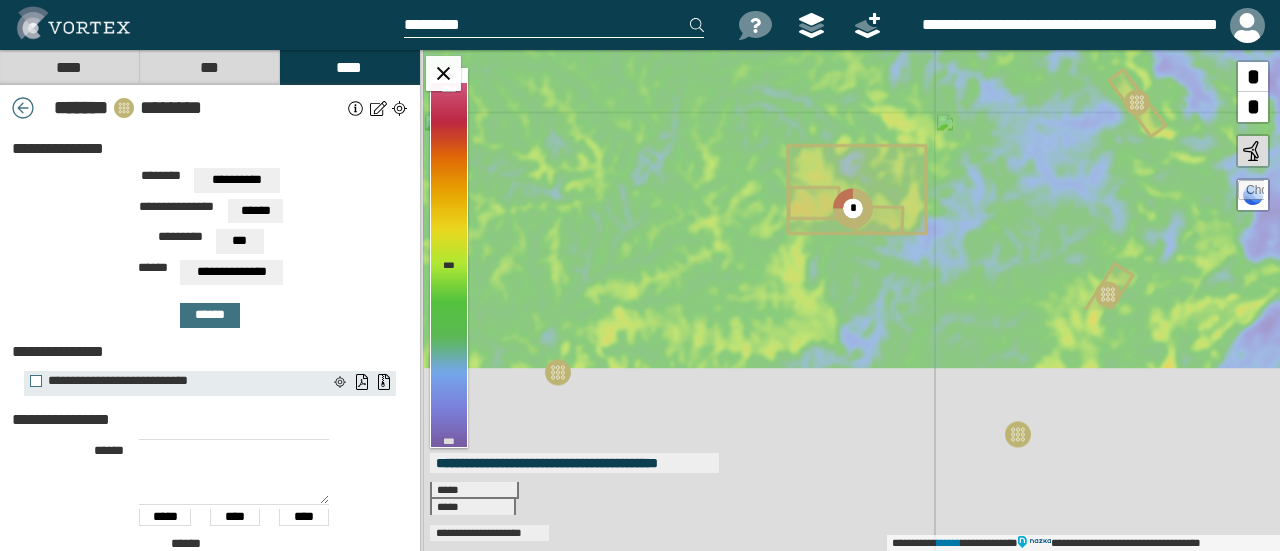 drag, startPoint x: 688, startPoint y: 275, endPoint x: 884, endPoint y: -24, distance: 357.51505 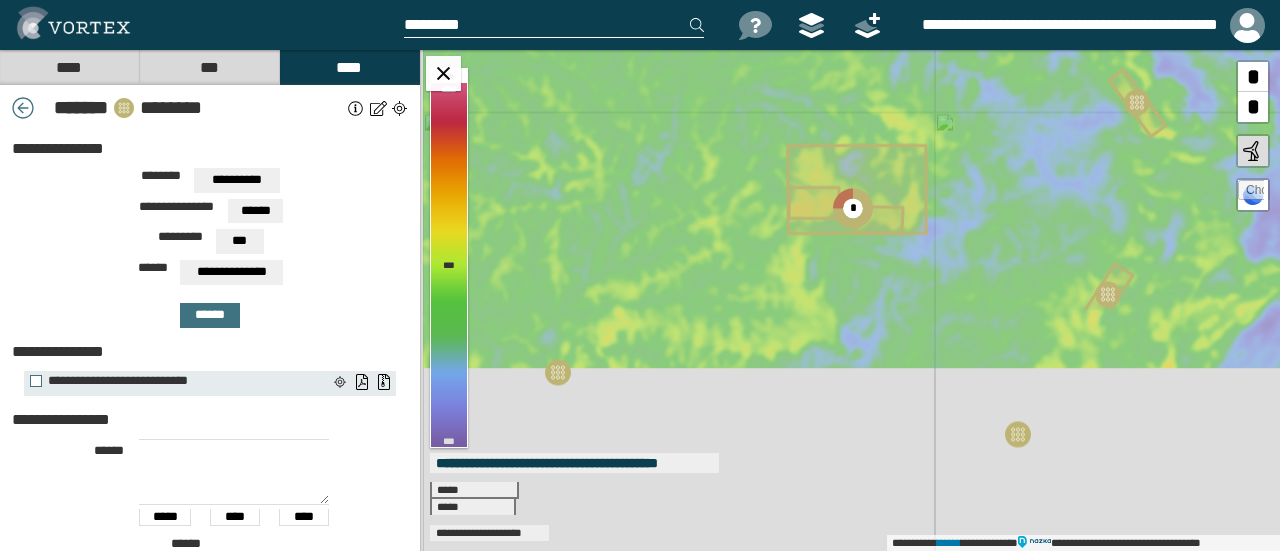 click on "**********" at bounding box center [640, 275] 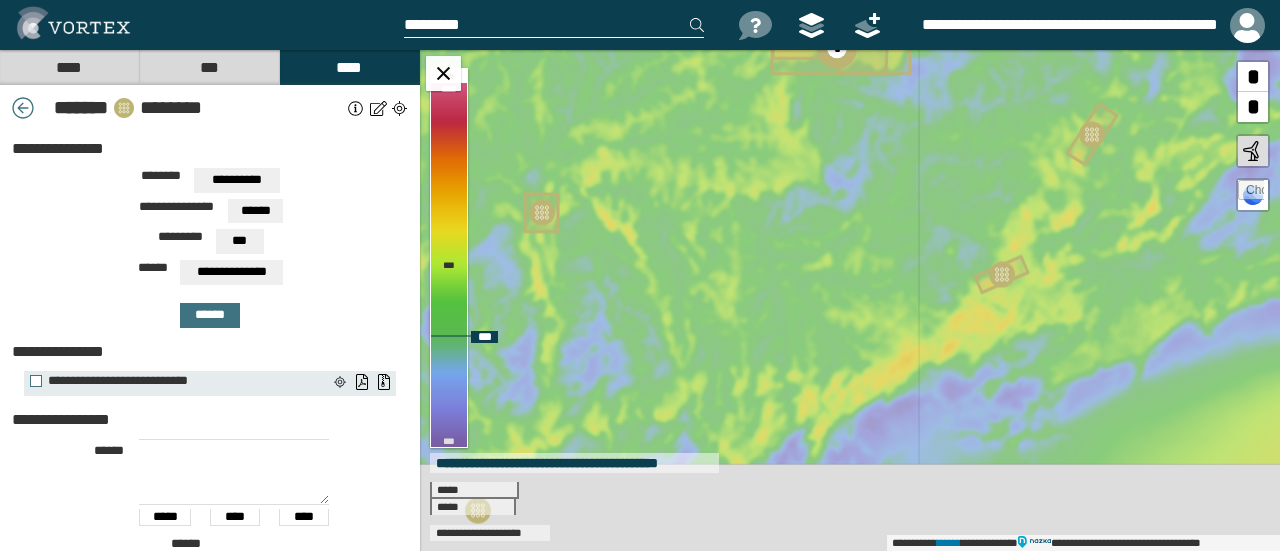 drag, startPoint x: 918, startPoint y: 313, endPoint x: 892, endPoint y: 179, distance: 136.49908 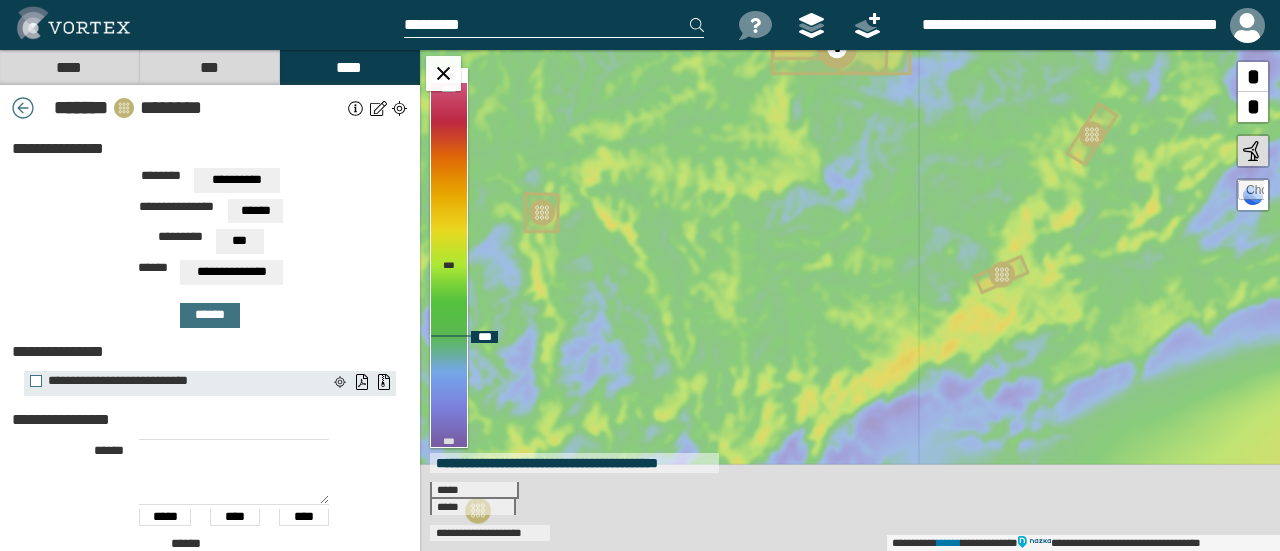 click on "**********" at bounding box center [850, 300] 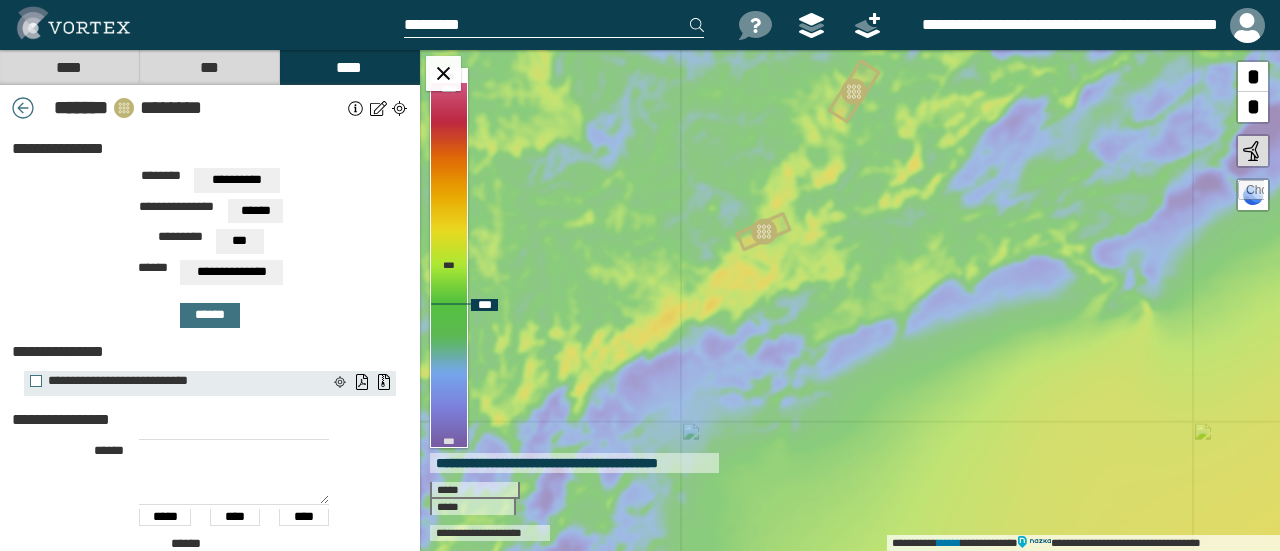 drag, startPoint x: 774, startPoint y: 180, endPoint x: 812, endPoint y: 307, distance: 132.56319 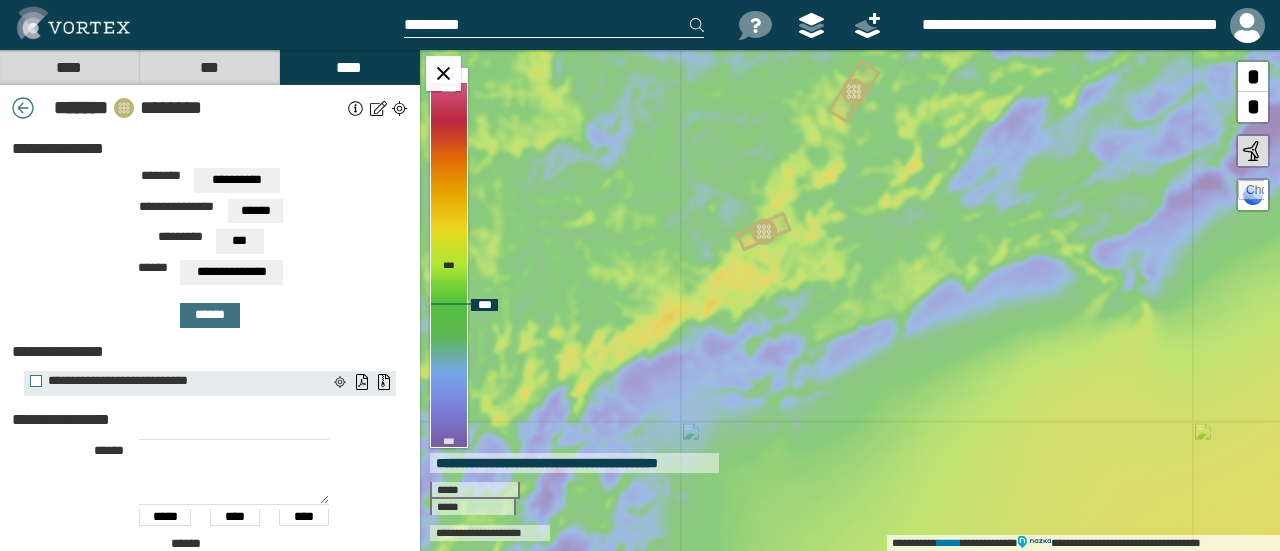 click on "**********" at bounding box center (850, 300) 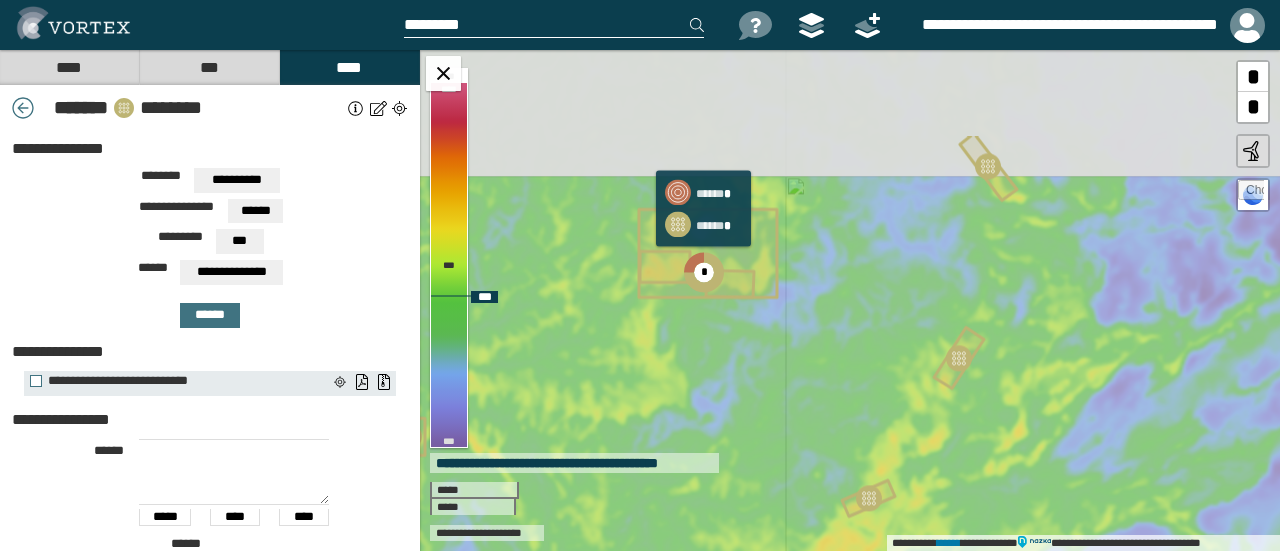 drag, startPoint x: 634, startPoint y: 136, endPoint x: 692, endPoint y: 274, distance: 149.69302 